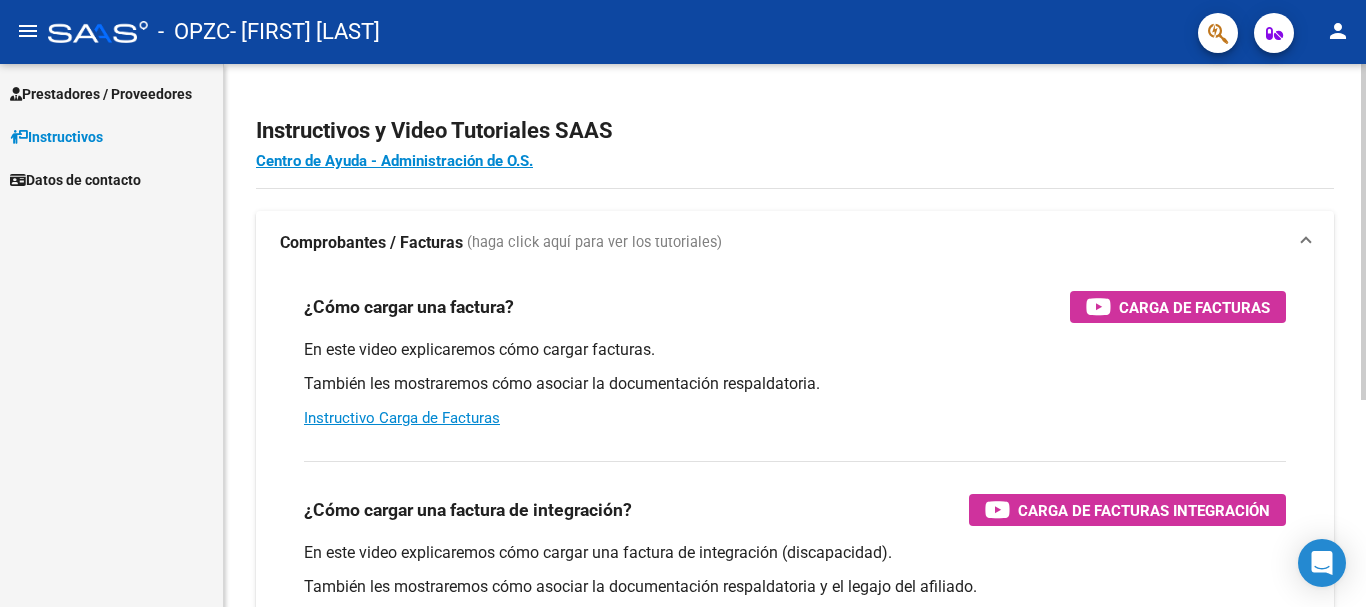 scroll, scrollTop: 0, scrollLeft: 0, axis: both 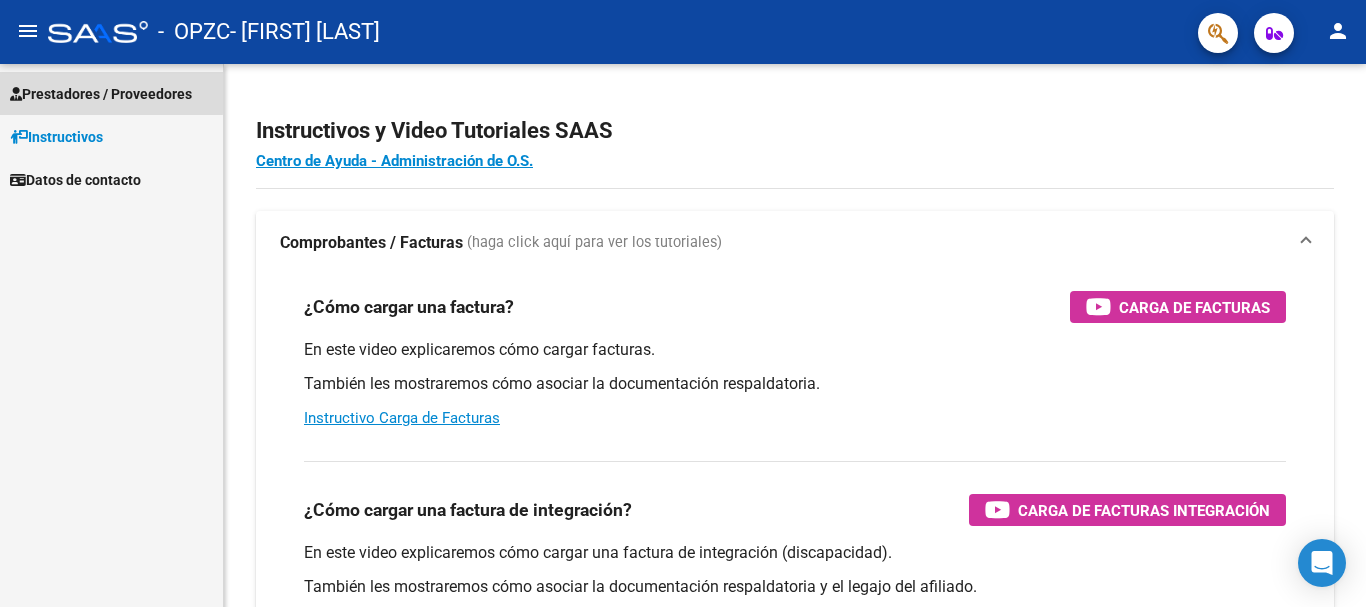 click on "Prestadores / Proveedores" at bounding box center (101, 94) 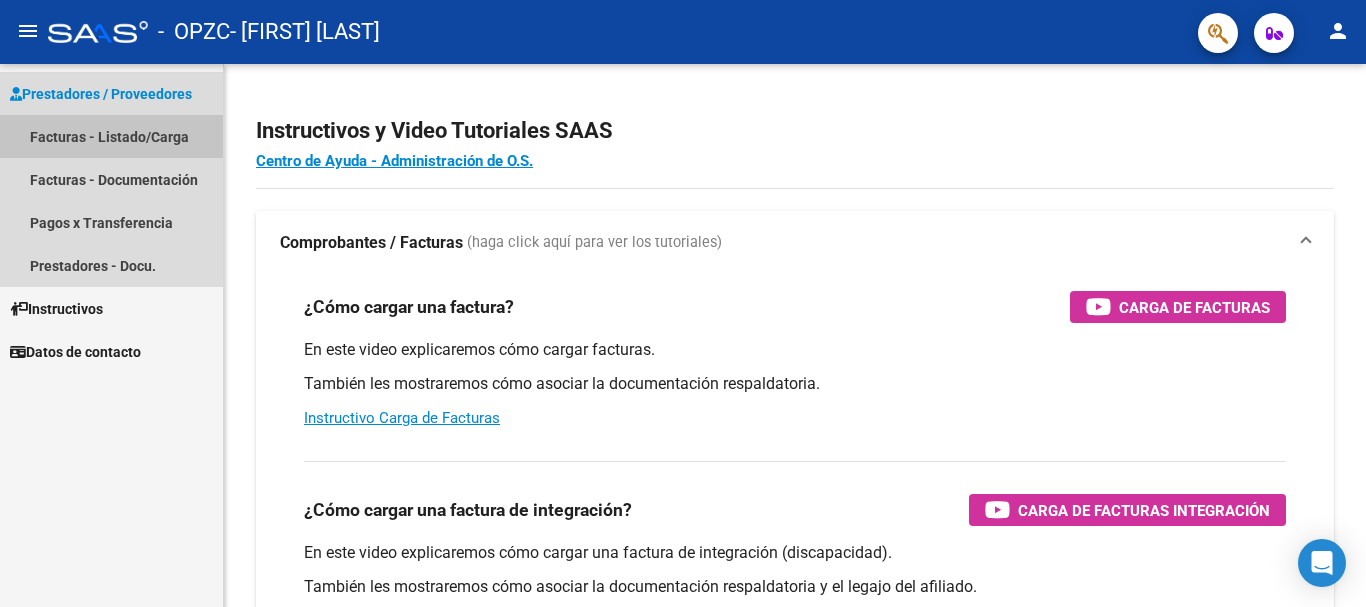 click on "Facturas - Listado/Carga" at bounding box center (111, 136) 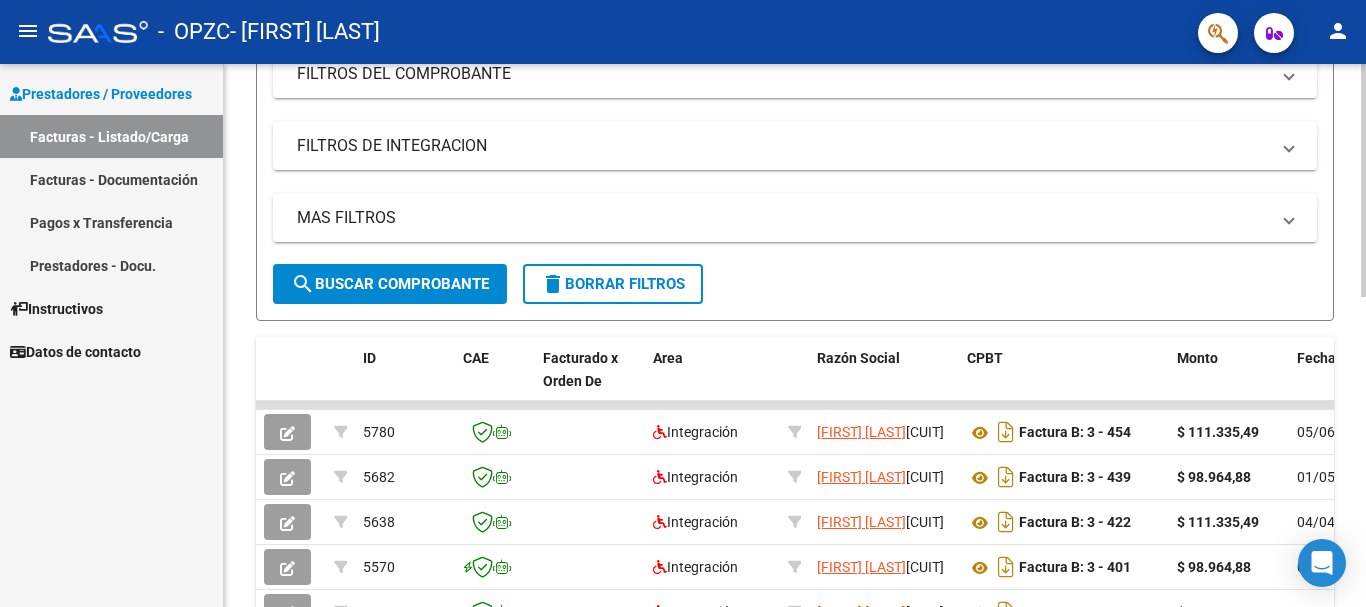 scroll, scrollTop: 371, scrollLeft: 0, axis: vertical 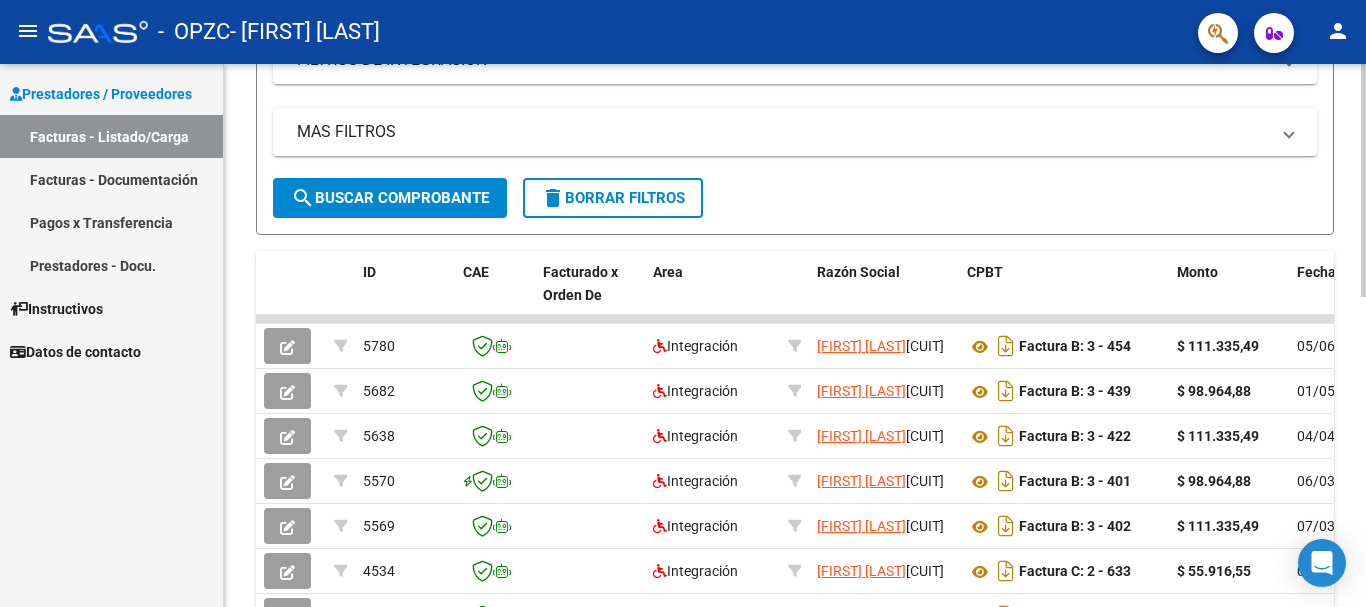 click 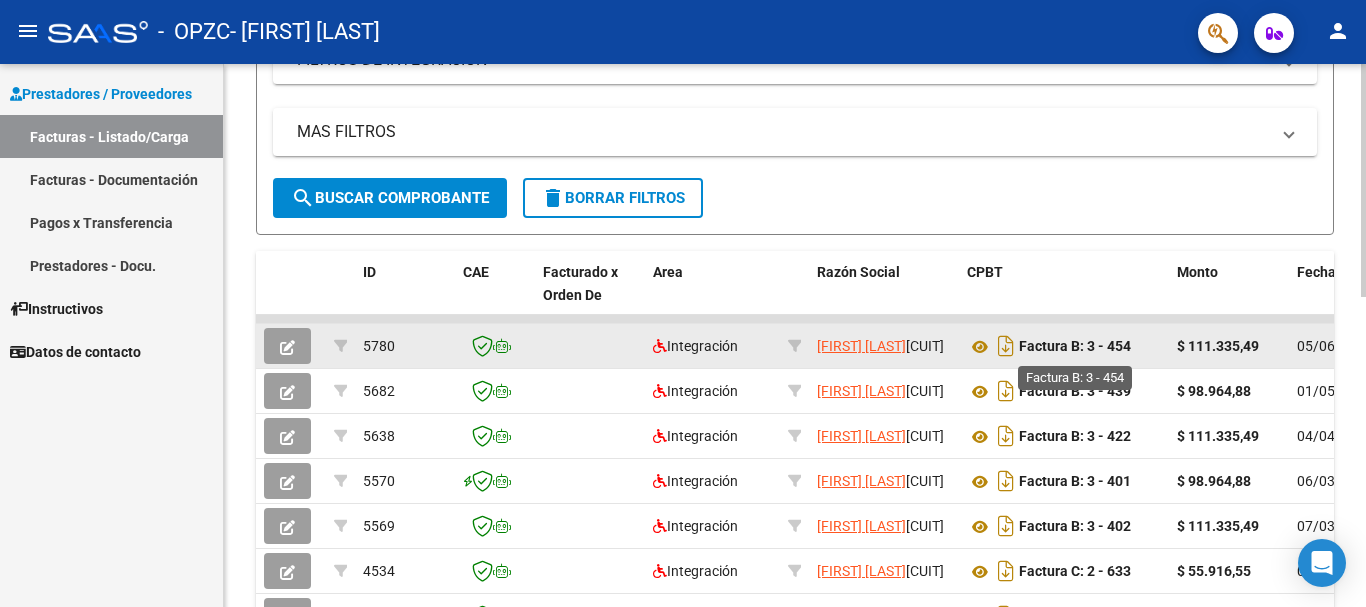 click on "Factura B: 3 - 454" 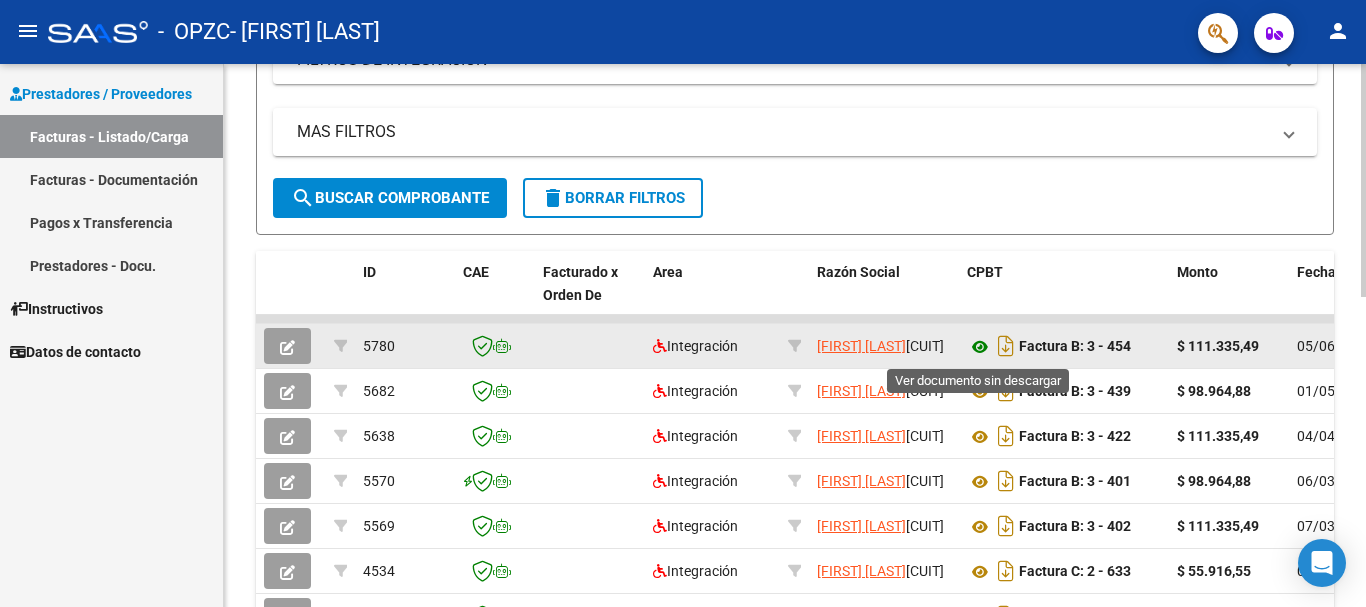 click 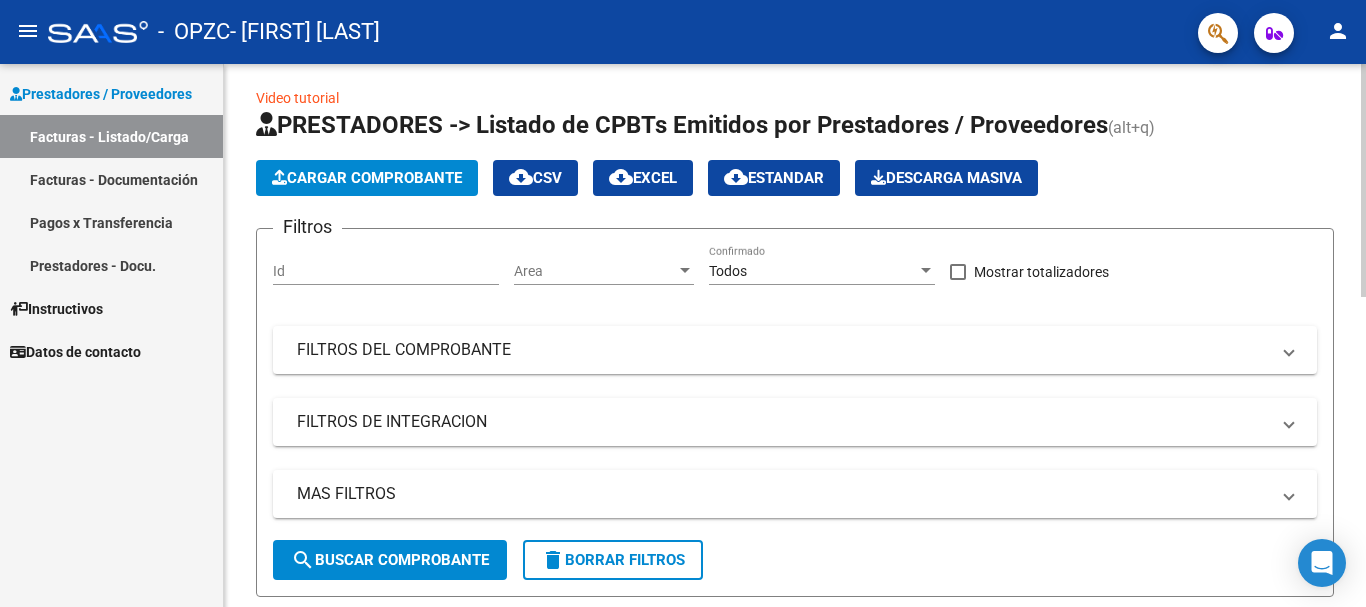 scroll, scrollTop: 0, scrollLeft: 0, axis: both 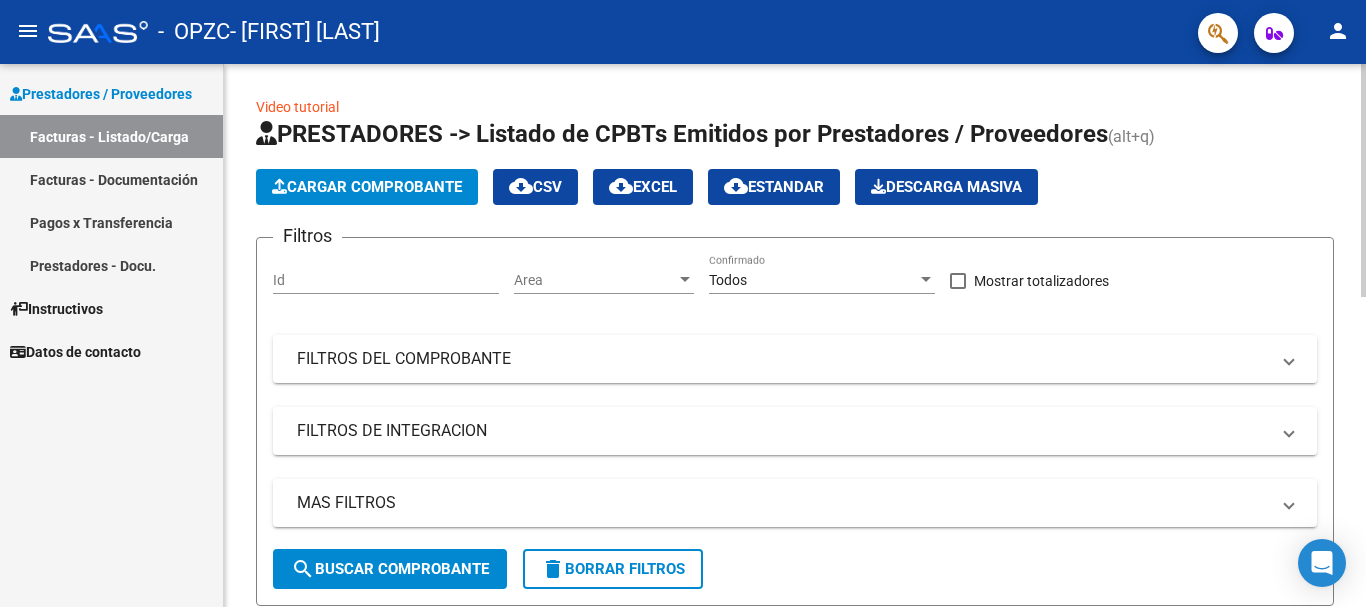 click 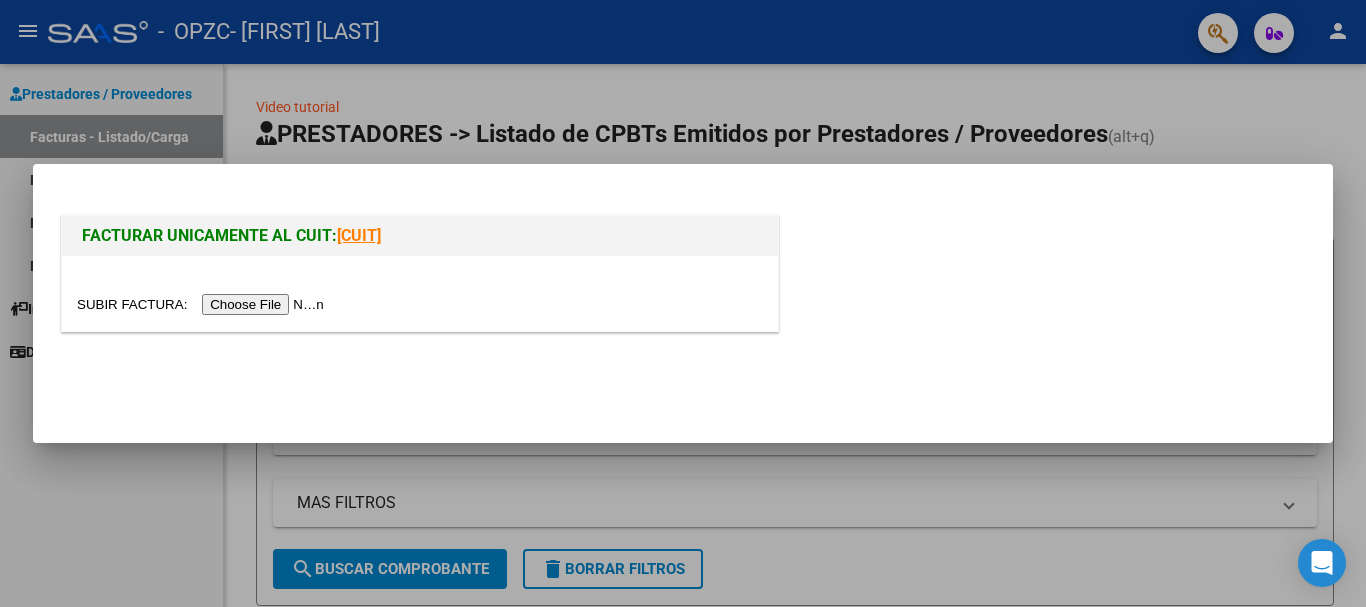 click at bounding box center (203, 304) 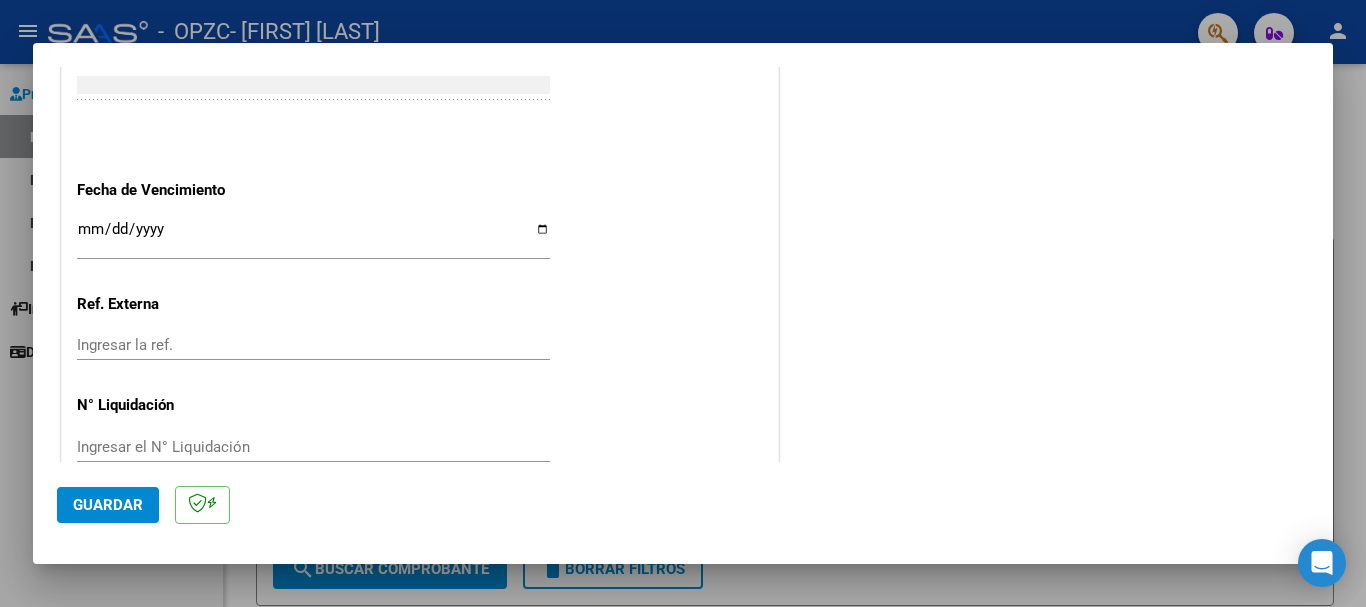 scroll, scrollTop: 1327, scrollLeft: 0, axis: vertical 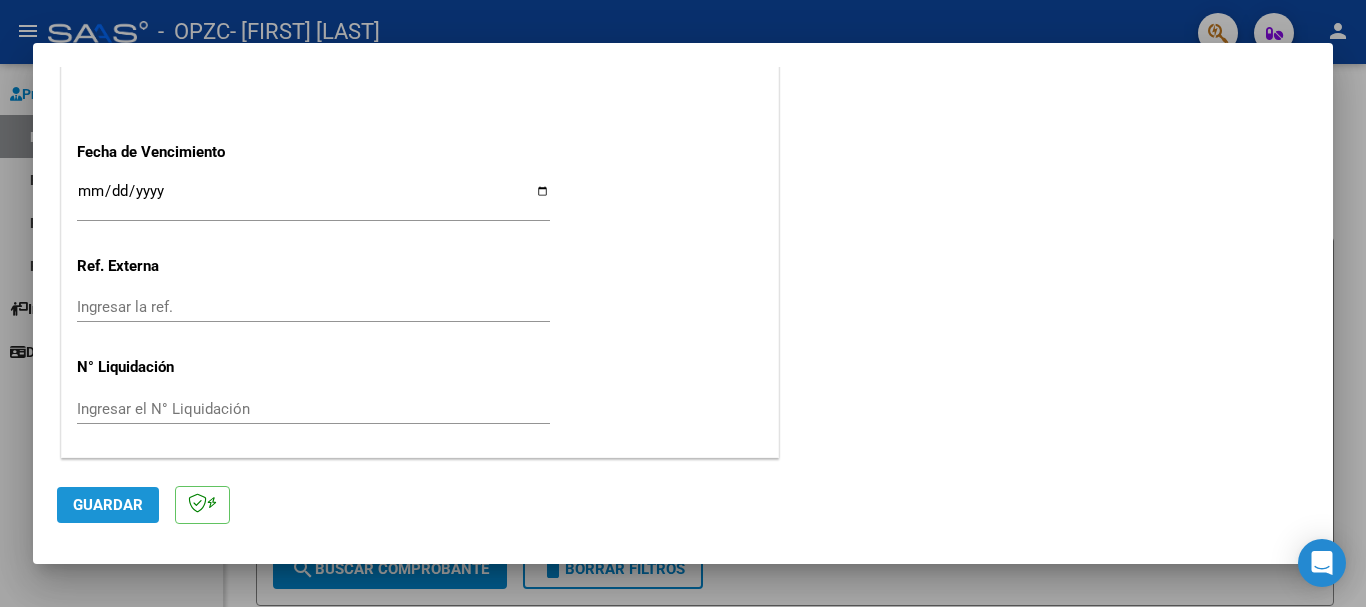 click on "Guardar" 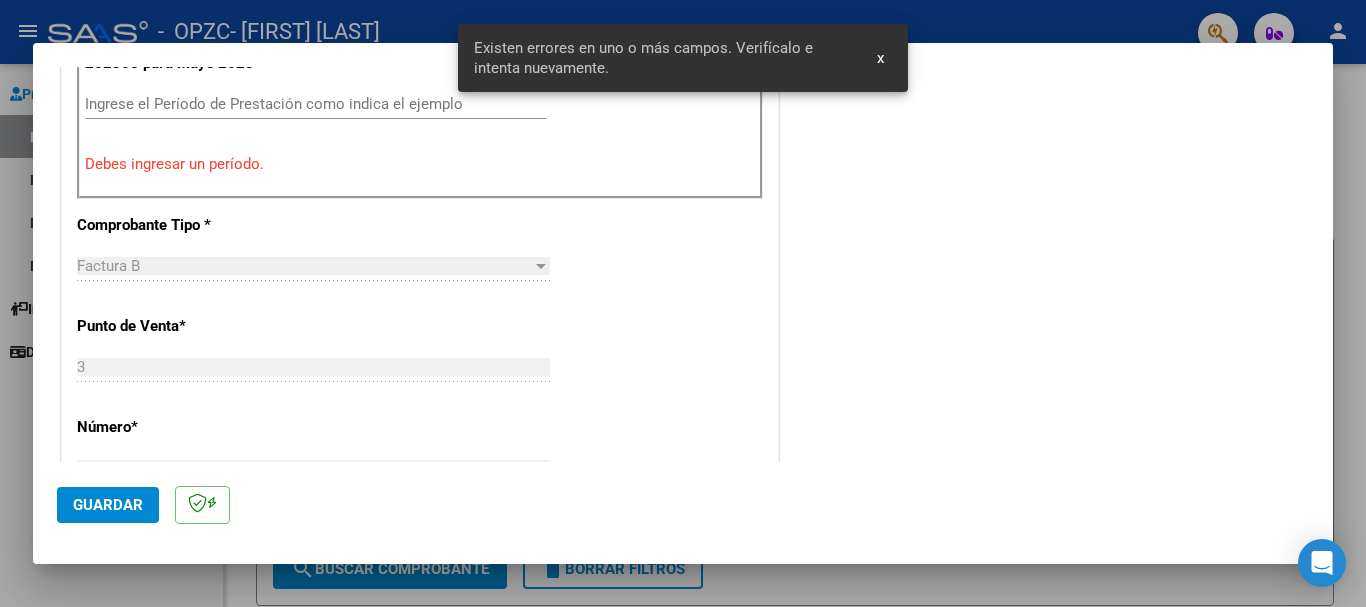 scroll, scrollTop: 462, scrollLeft: 0, axis: vertical 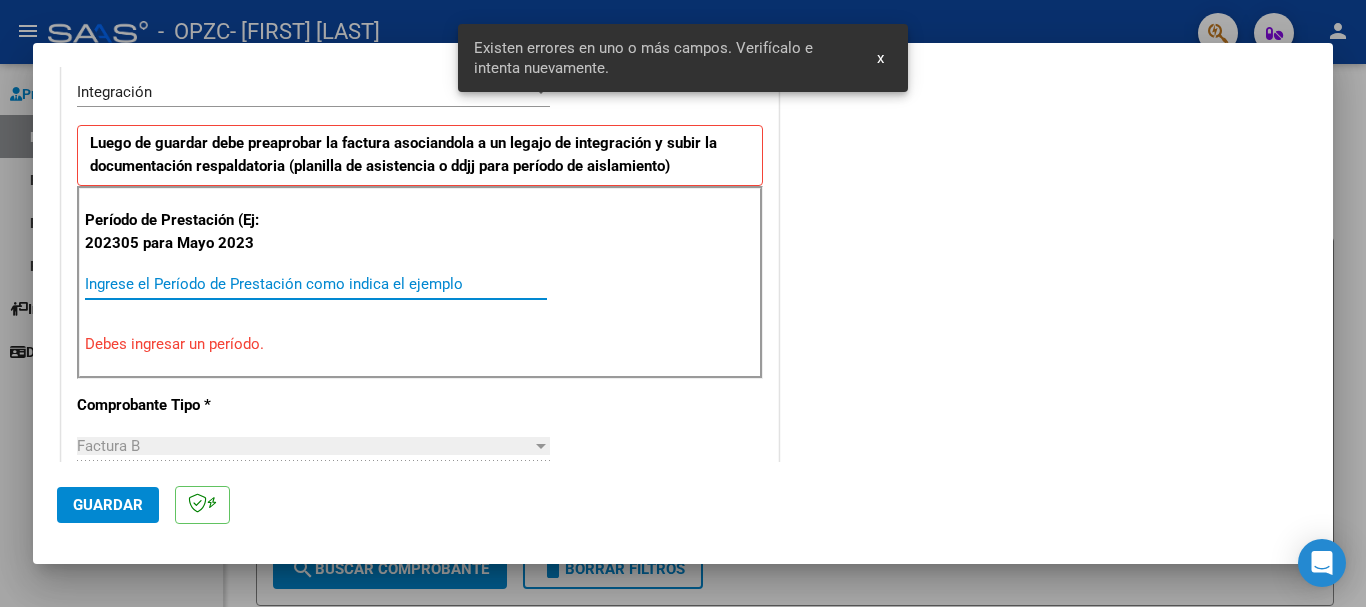 click on "Ingrese el Período de Prestación como indica el ejemplo" at bounding box center [316, 284] 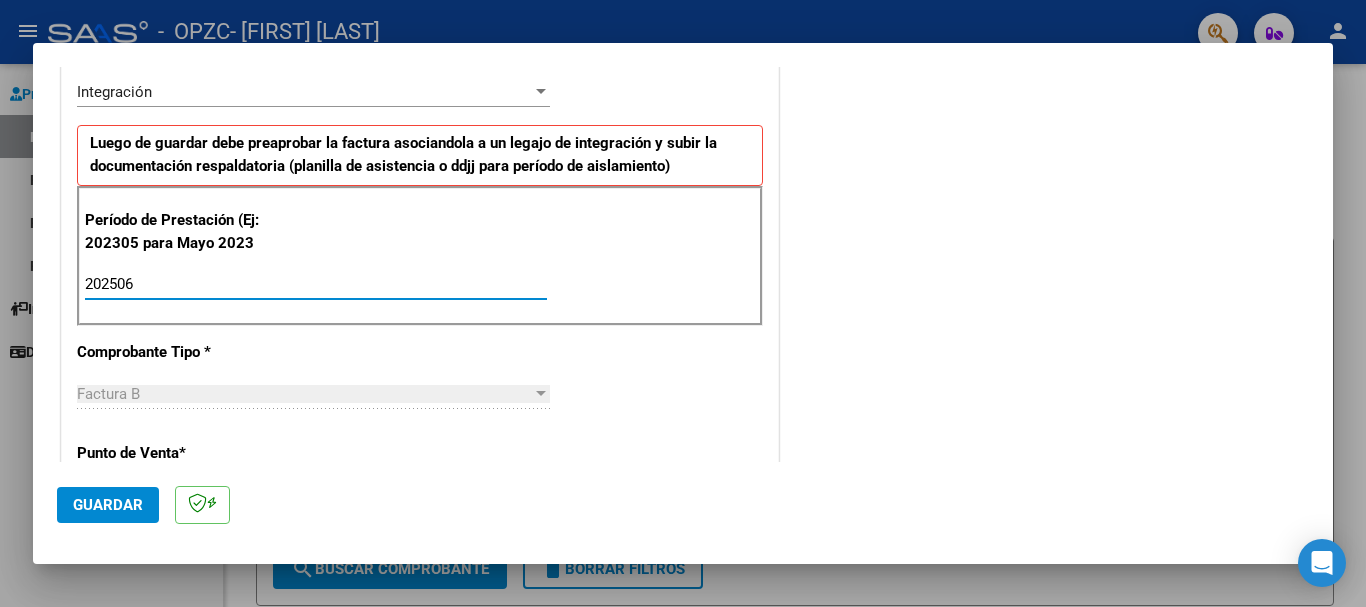 type on "202506" 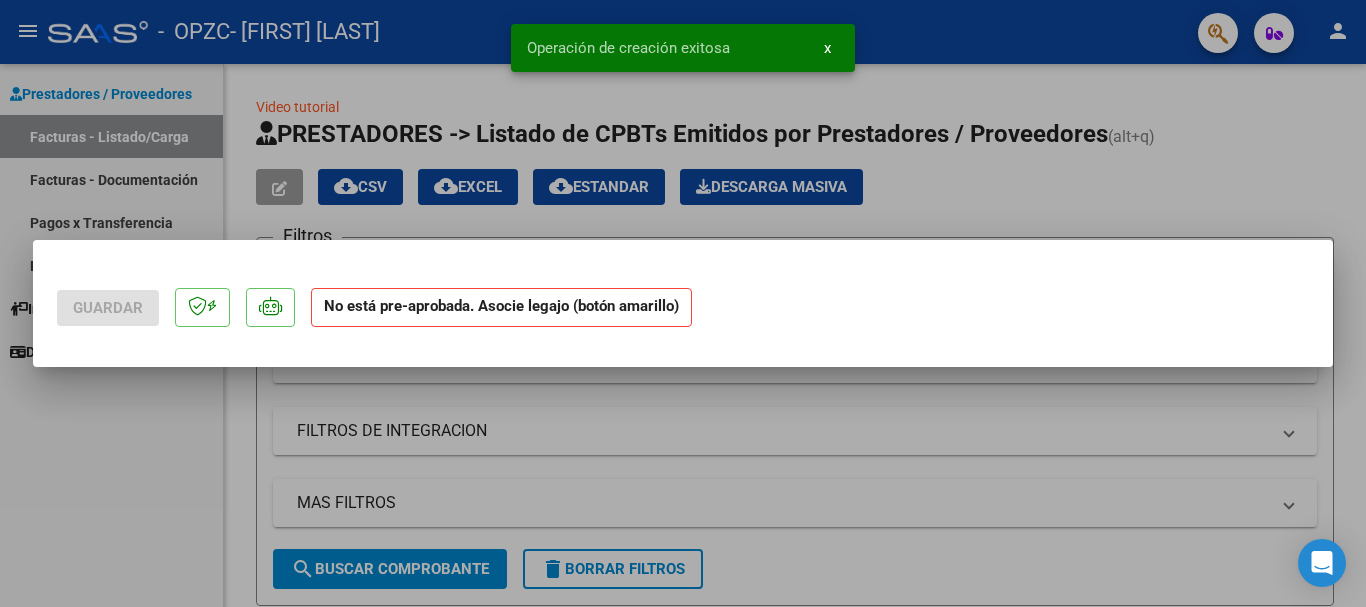 scroll, scrollTop: 0, scrollLeft: 0, axis: both 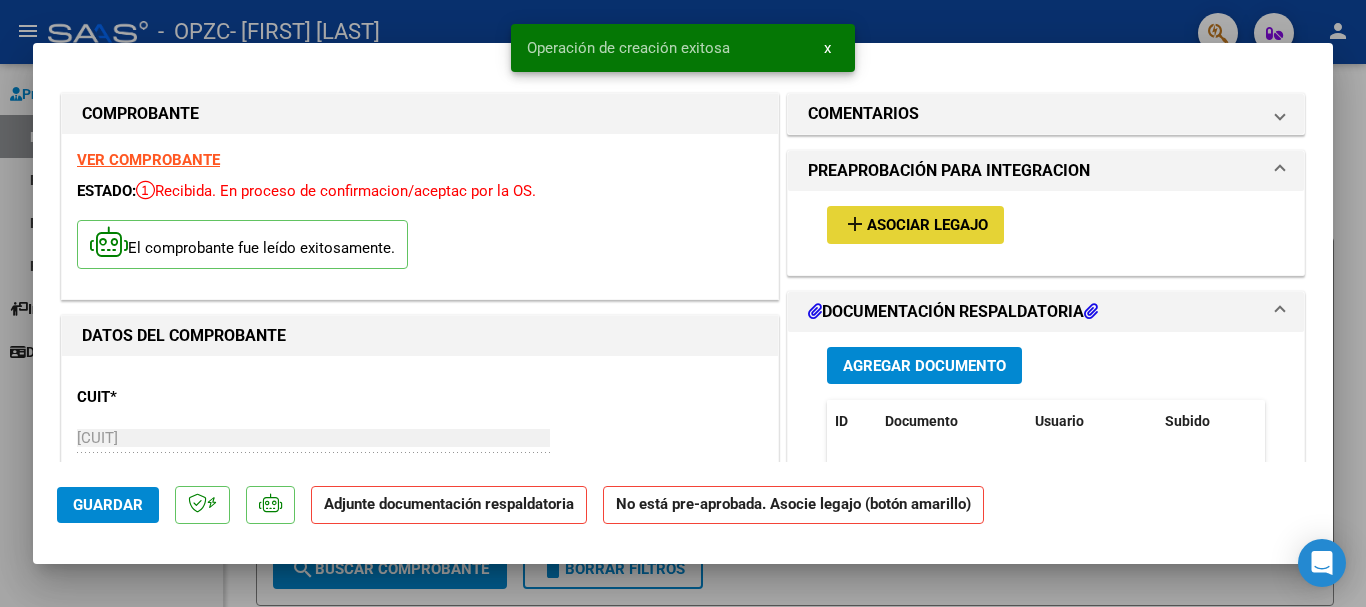 click on "Asociar Legajo" at bounding box center (927, 226) 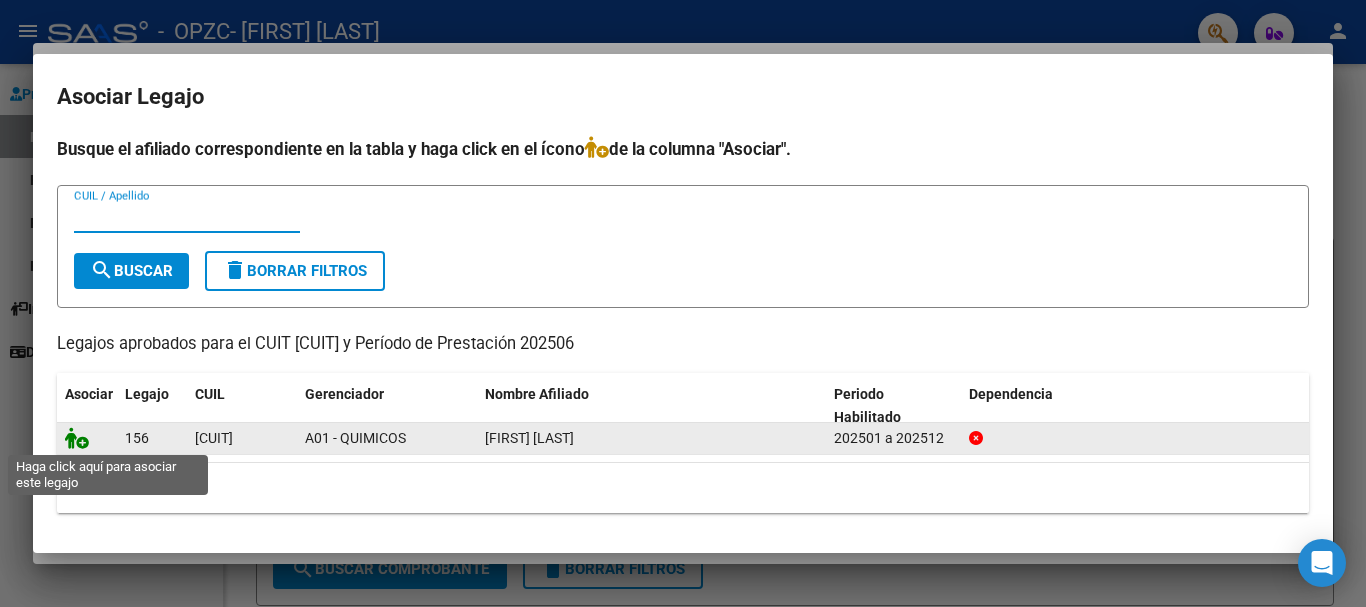 click 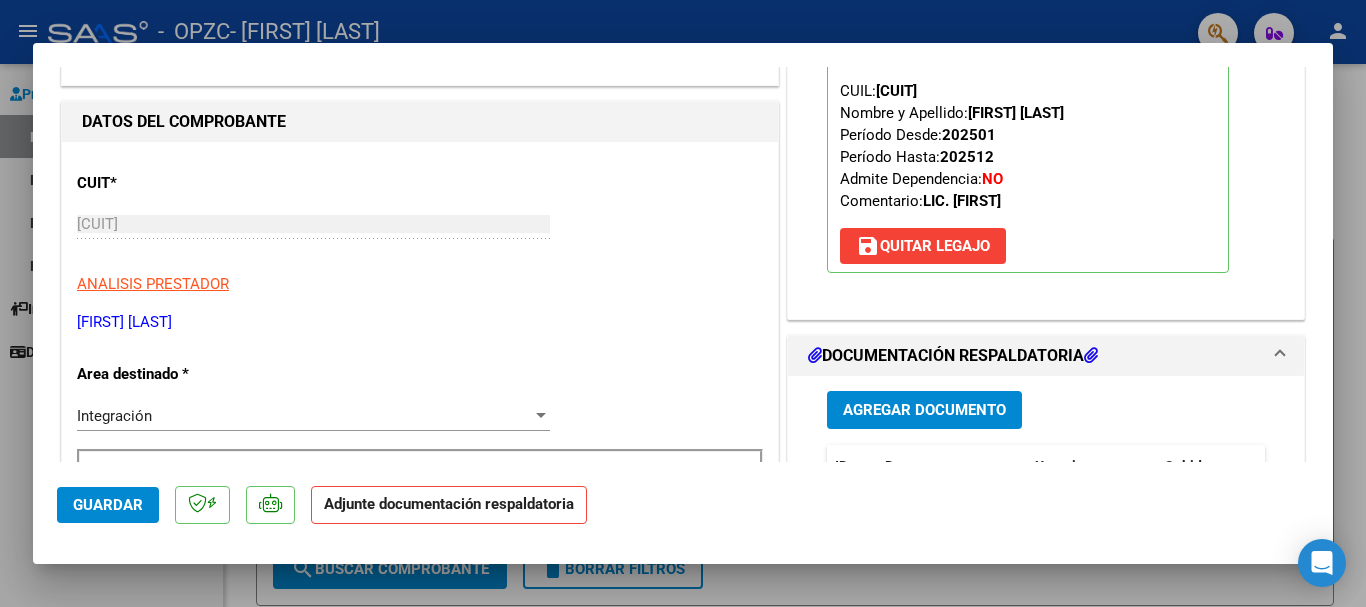 scroll, scrollTop: 309, scrollLeft: 0, axis: vertical 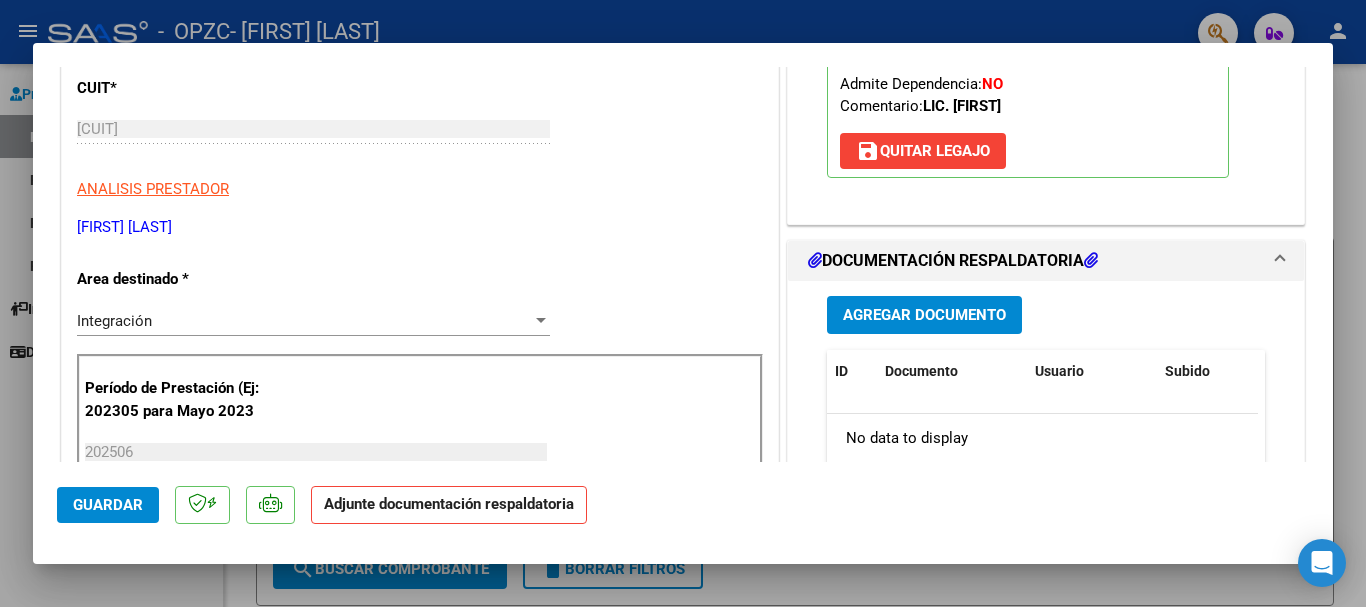 click on "Agregar Documento" at bounding box center (924, 316) 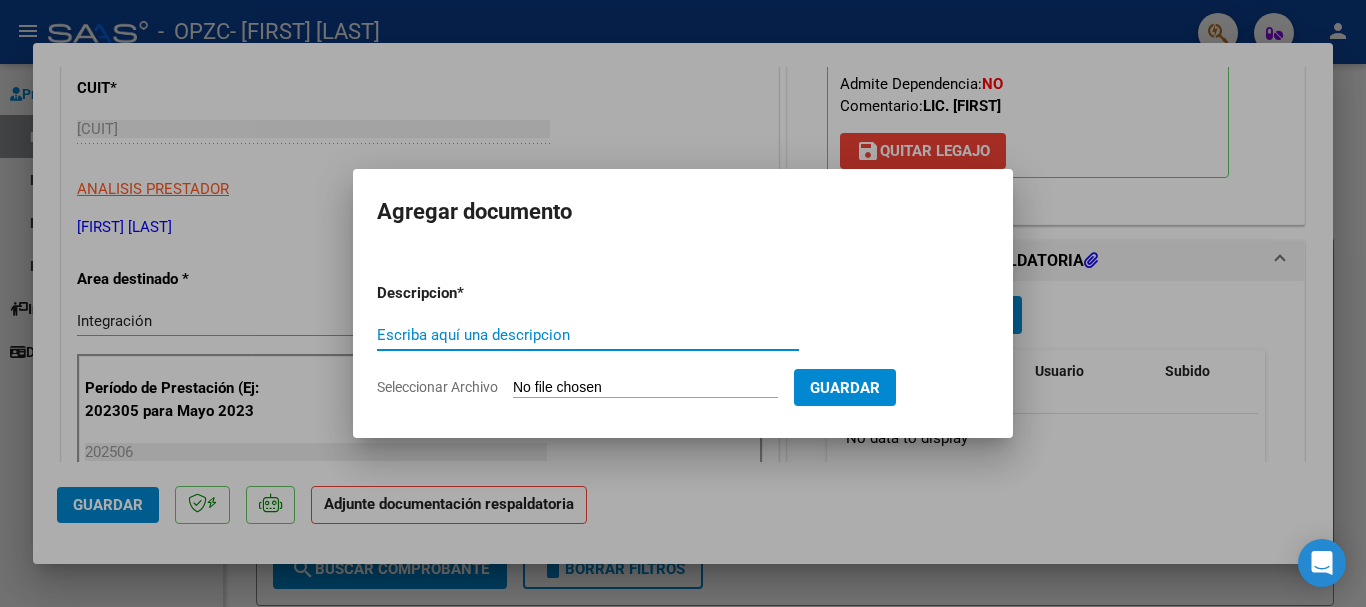 click on "Escriba aquí una descripcion" at bounding box center [588, 335] 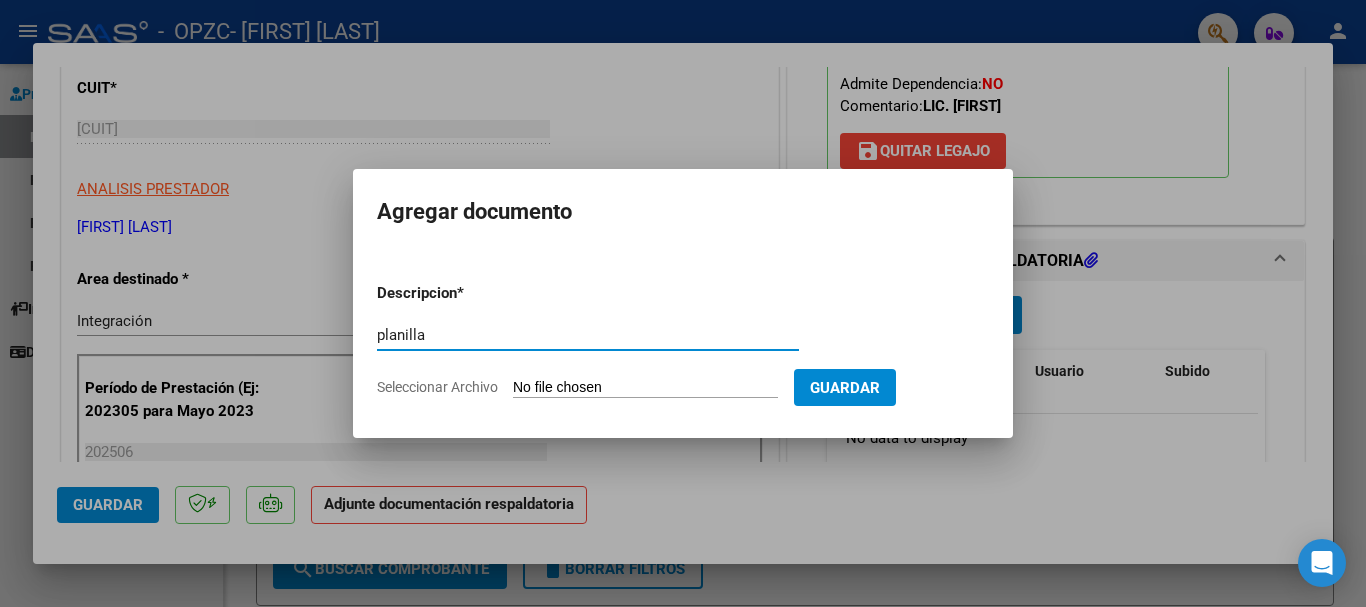 type on "planilla" 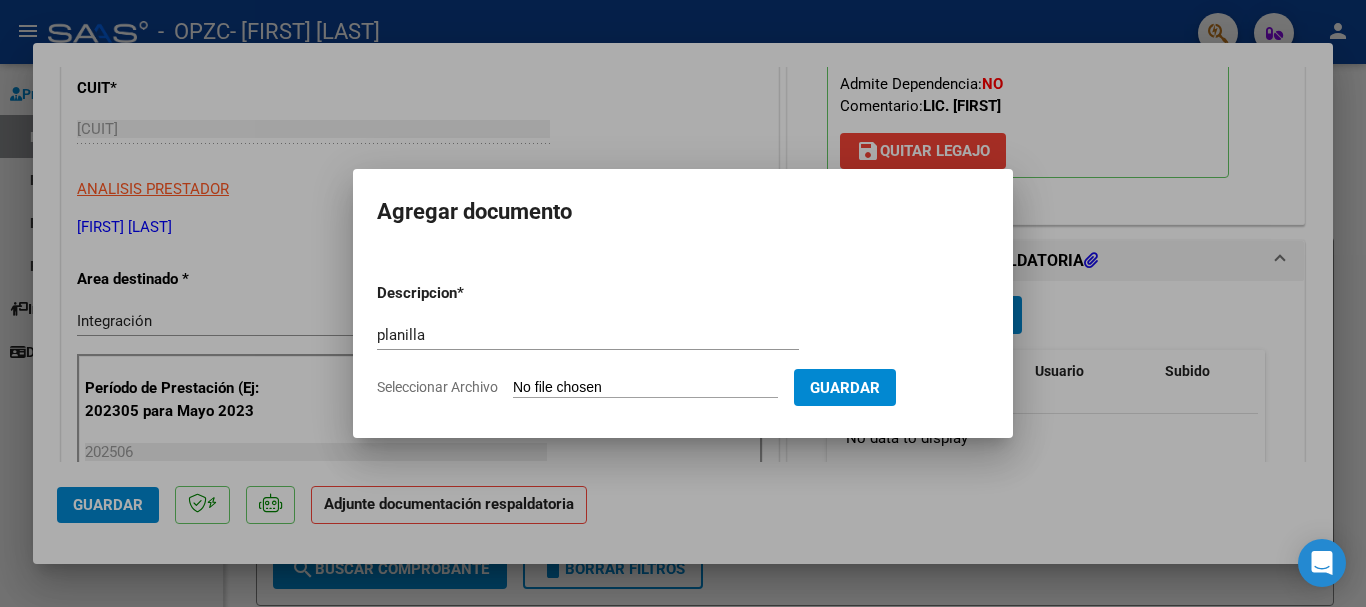 type on "C:\fakepath\[FIRST] junio25.pdf" 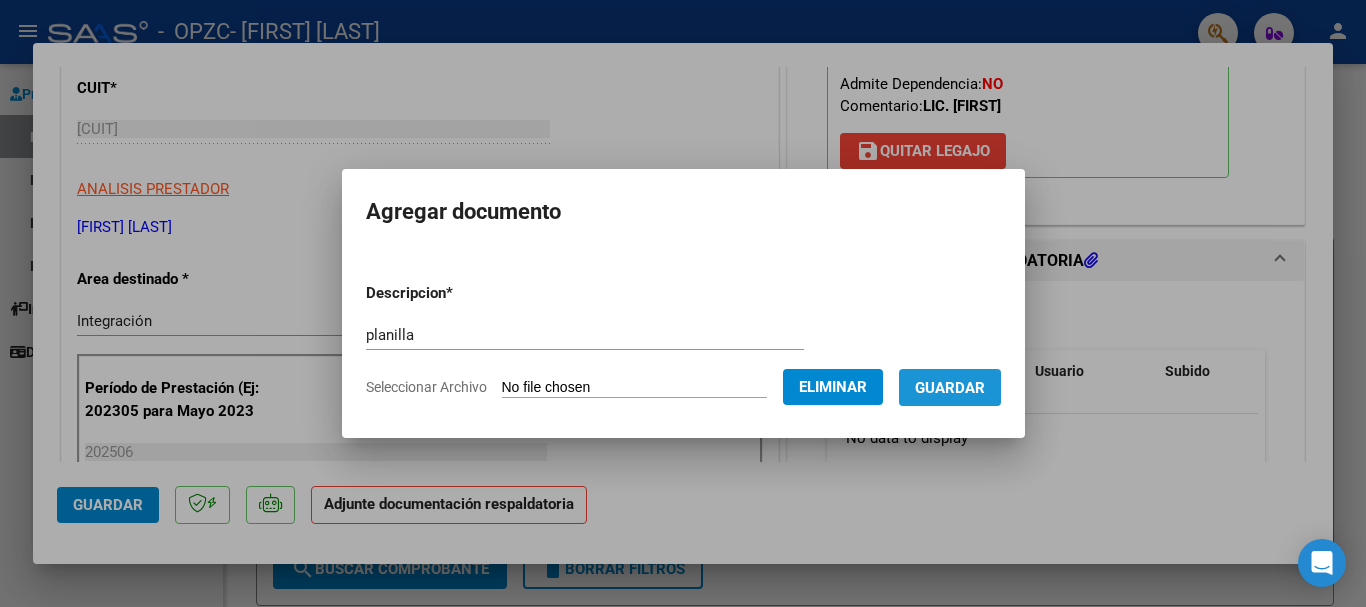 click on "Guardar" at bounding box center [950, 388] 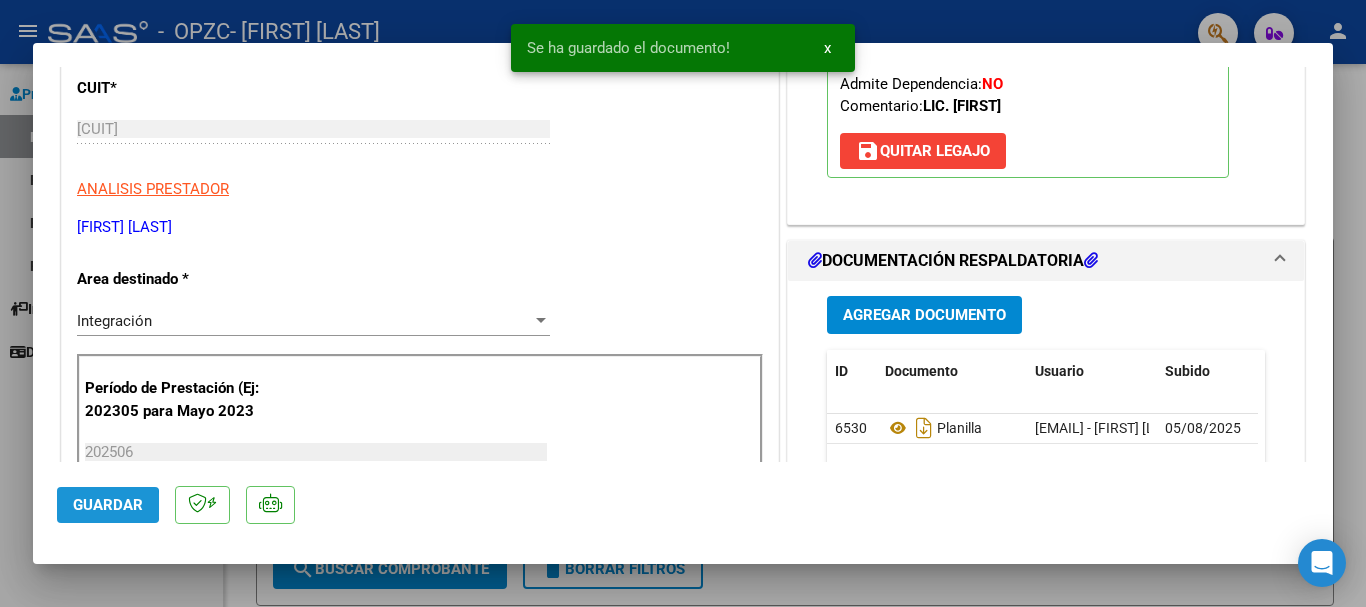 click on "Guardar" 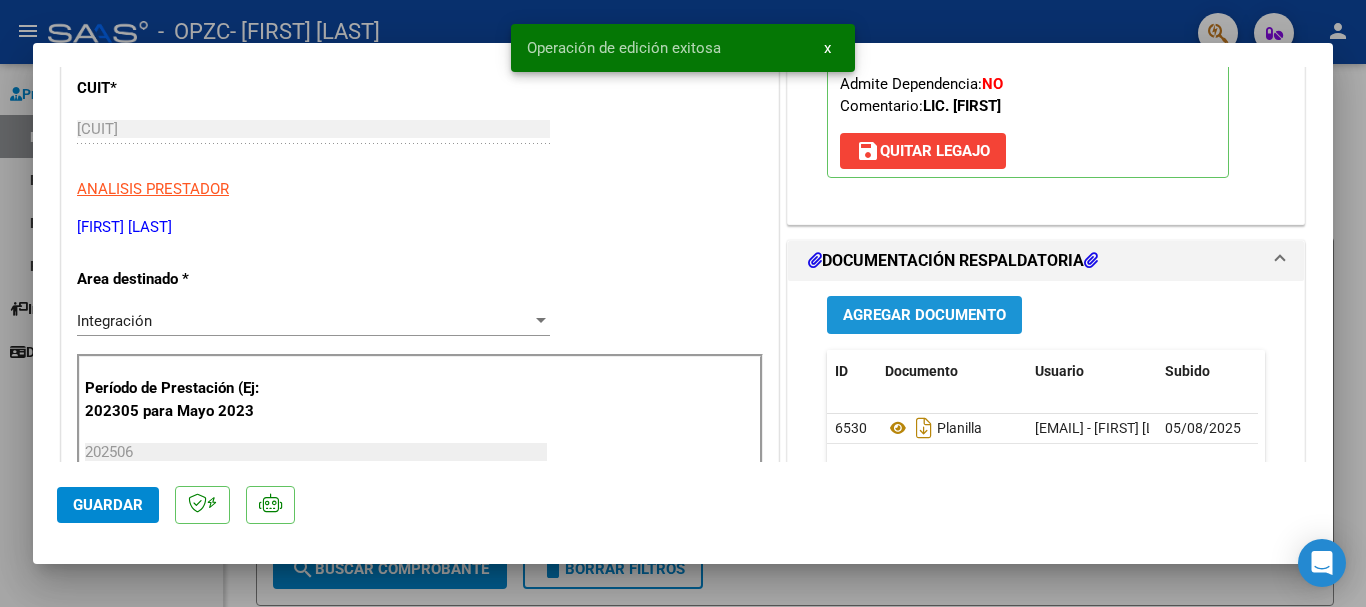 click on "Agregar Documento" at bounding box center (924, 316) 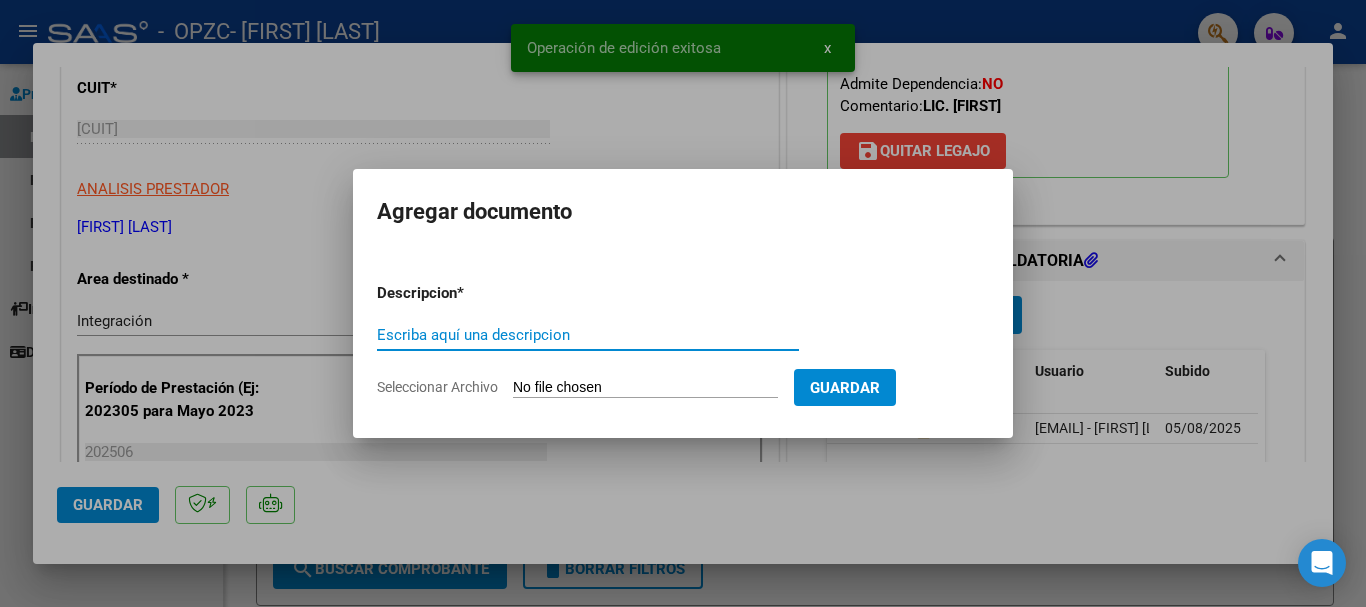 click on "Escriba aquí una descripcion" at bounding box center (588, 335) 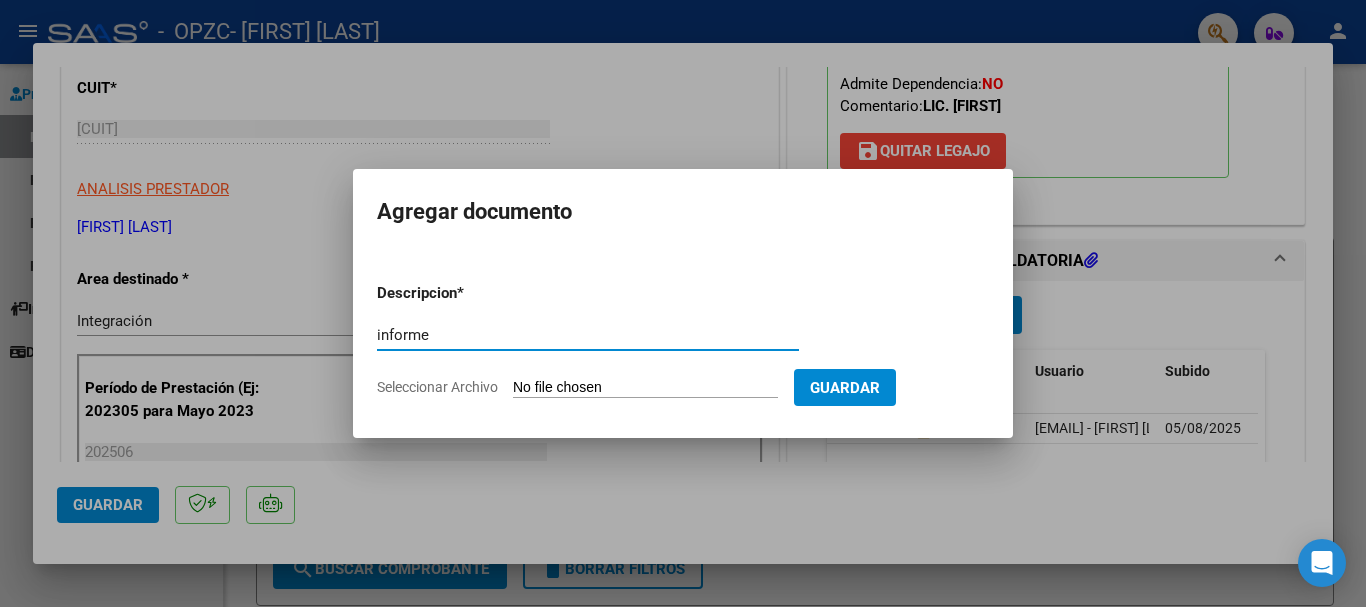 type on "informe" 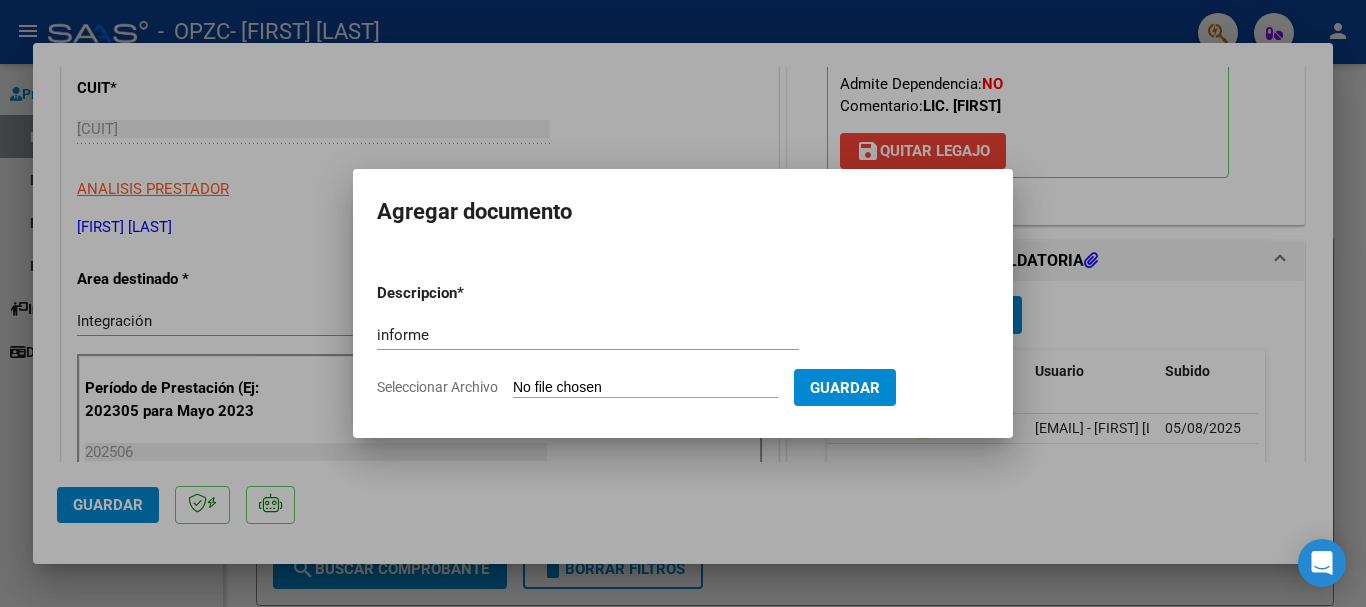 click on "Seleccionar Archivo" at bounding box center [645, 388] 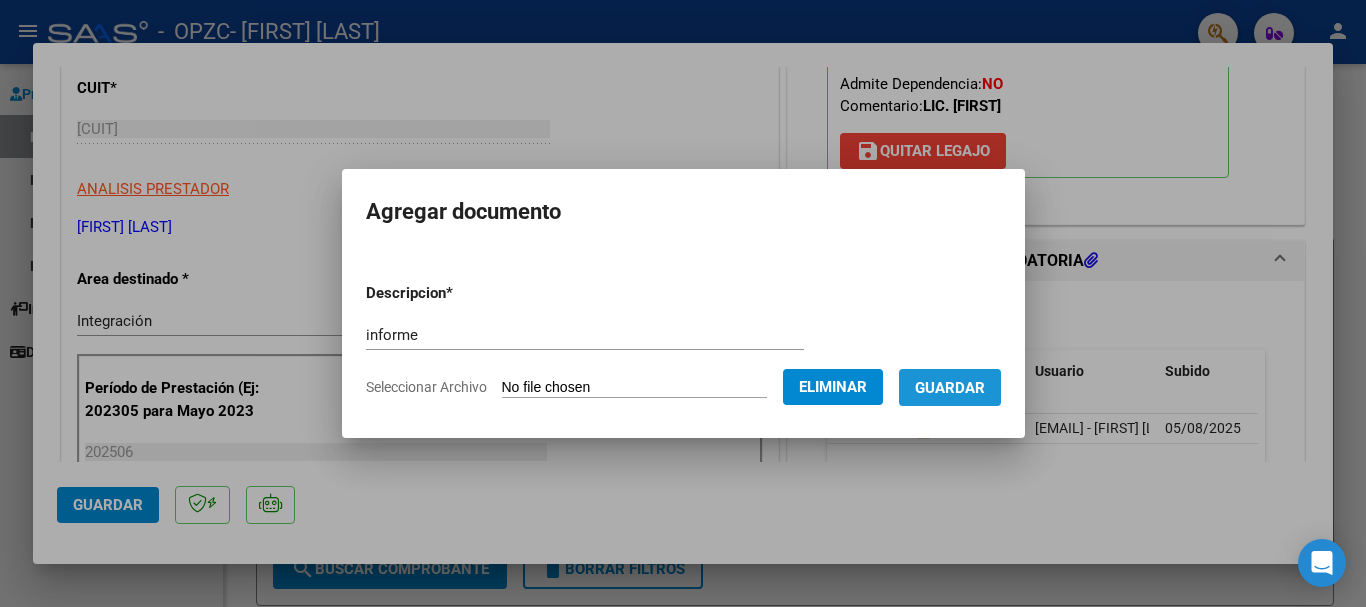 click on "Guardar" at bounding box center [950, 388] 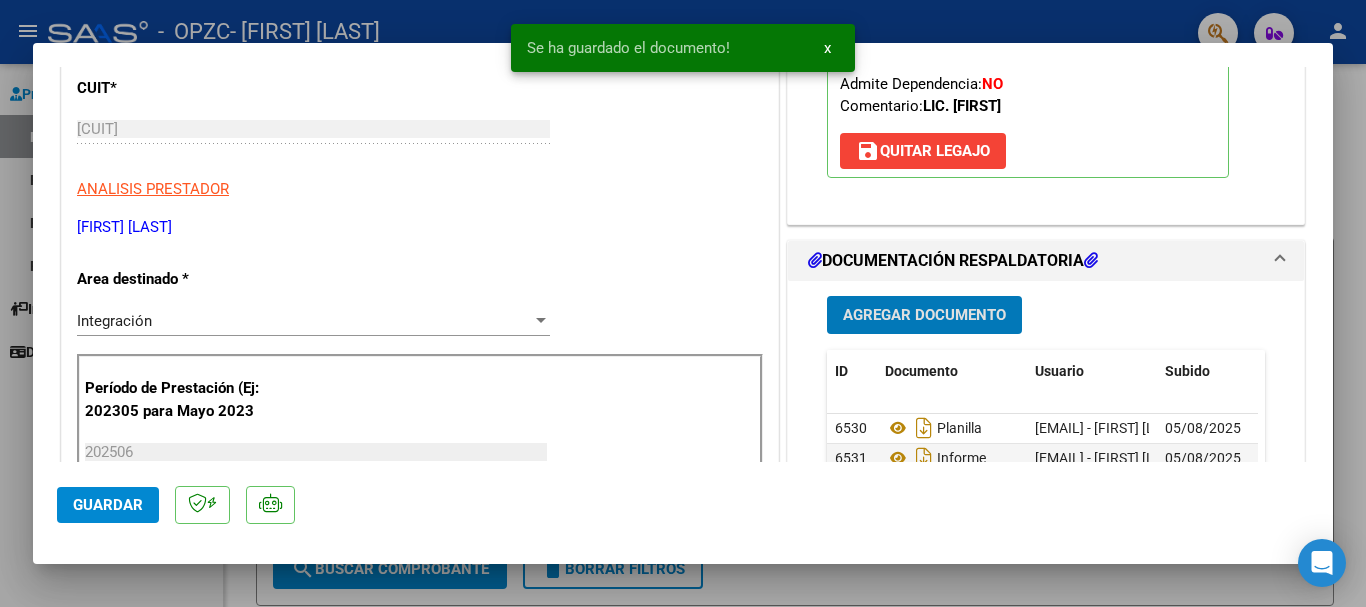 click on "Guardar" 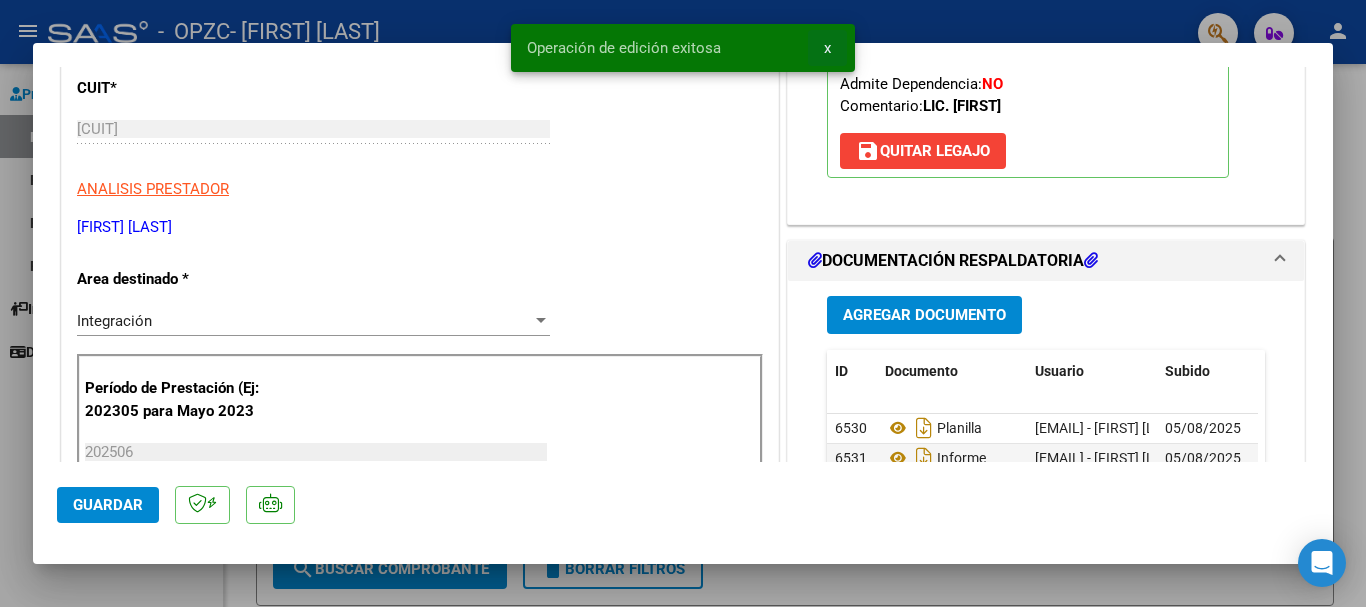 click on "x" at bounding box center (827, 48) 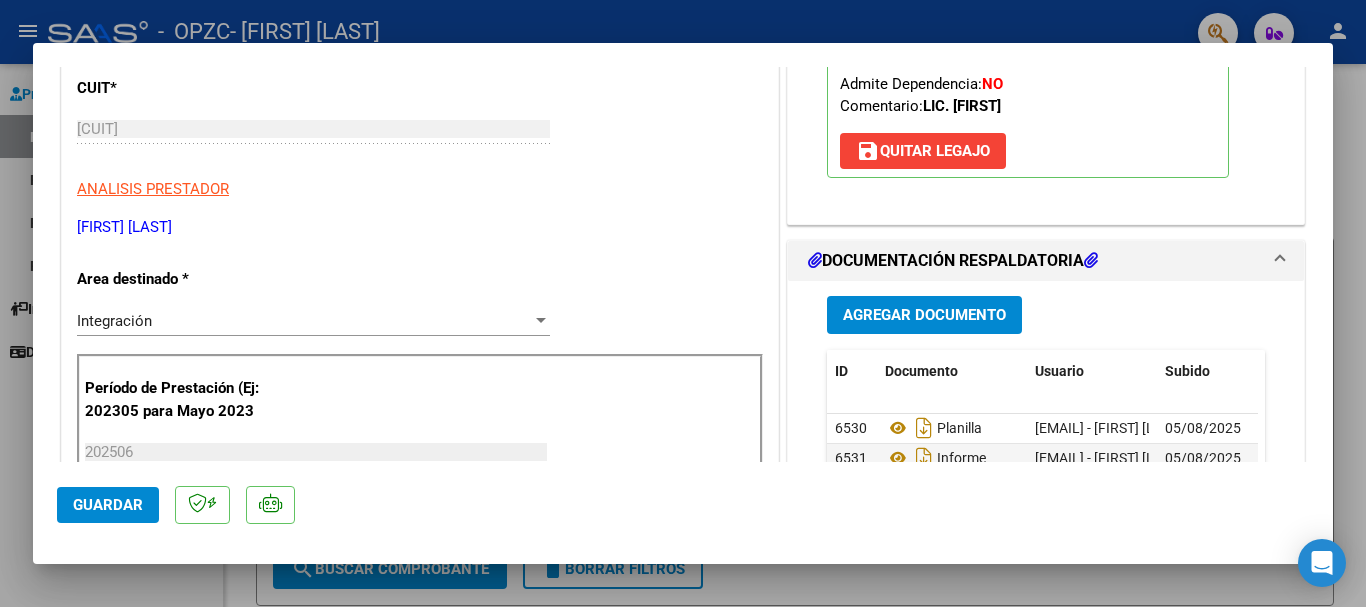 scroll, scrollTop: 0, scrollLeft: 0, axis: both 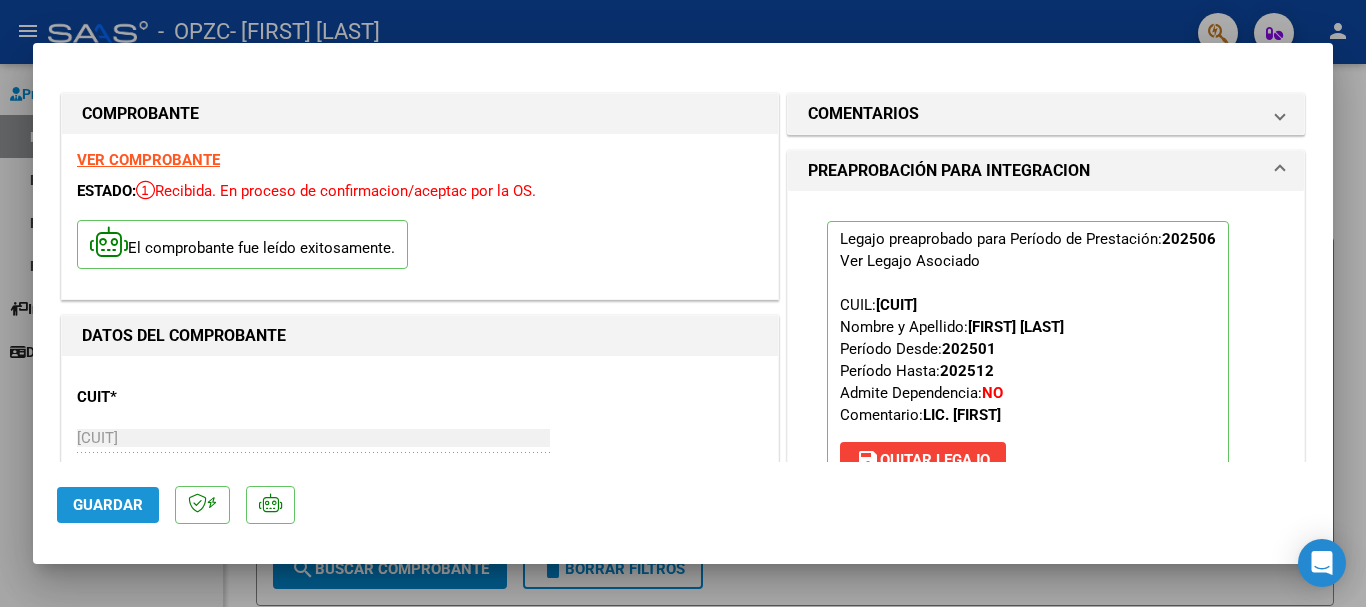 click on "Guardar" 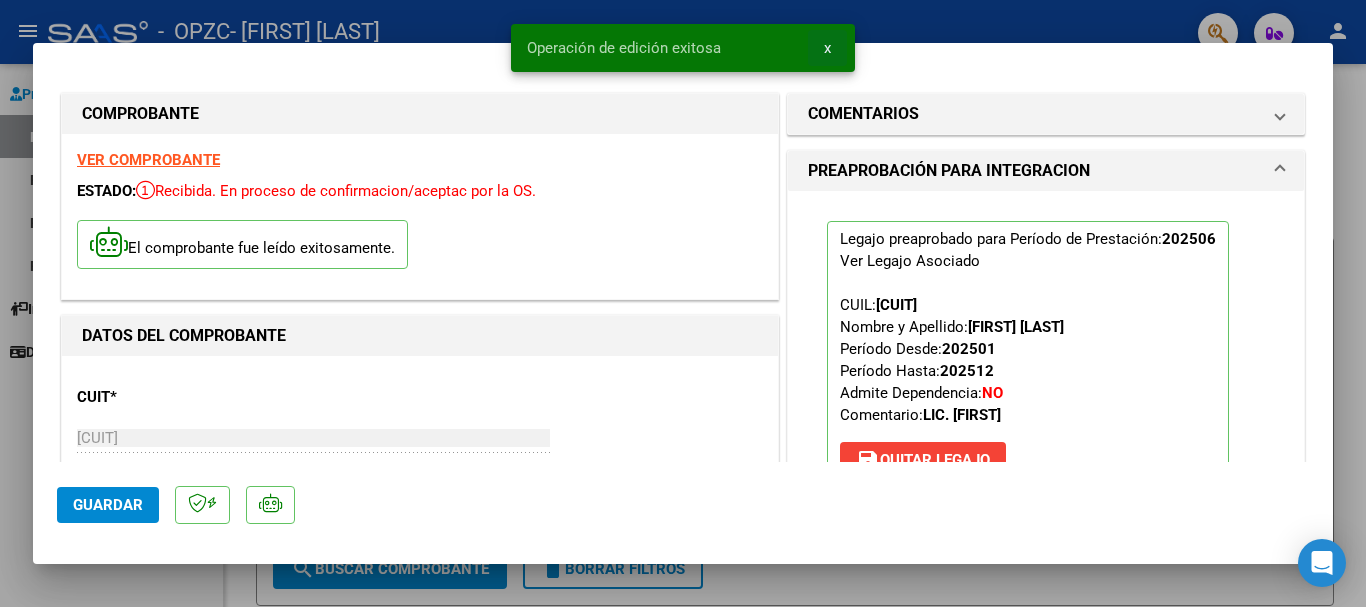 click on "x" at bounding box center [827, 48] 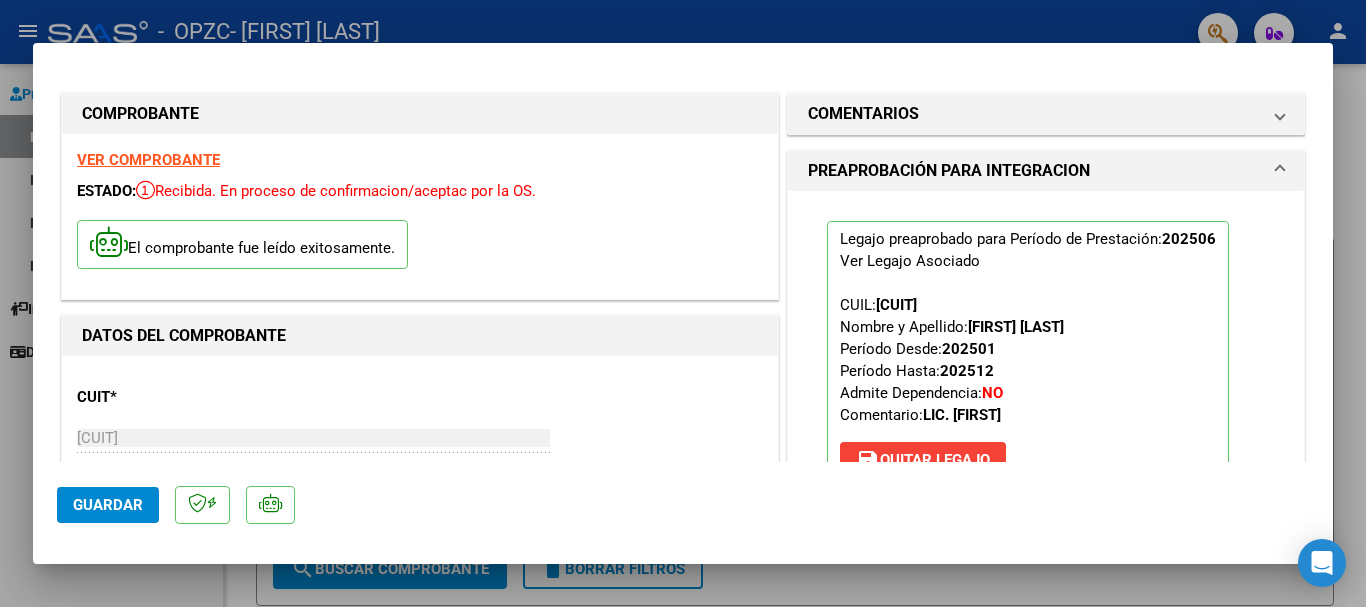 click at bounding box center (683, 303) 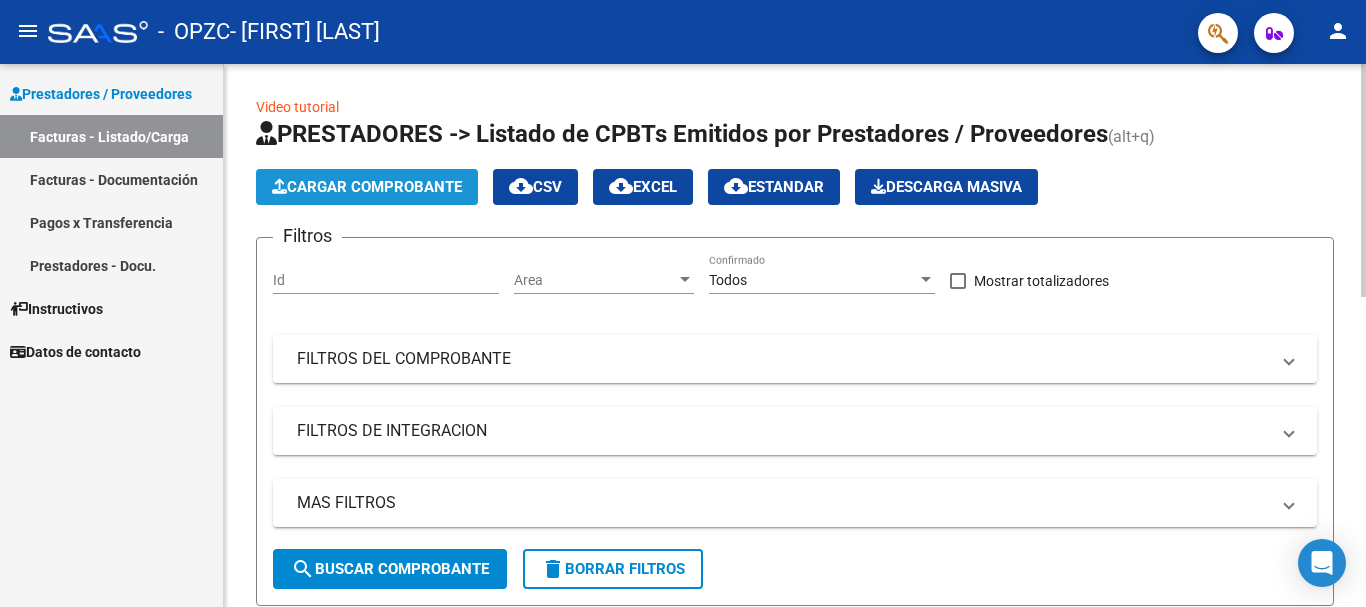 click on "Cargar Comprobante" 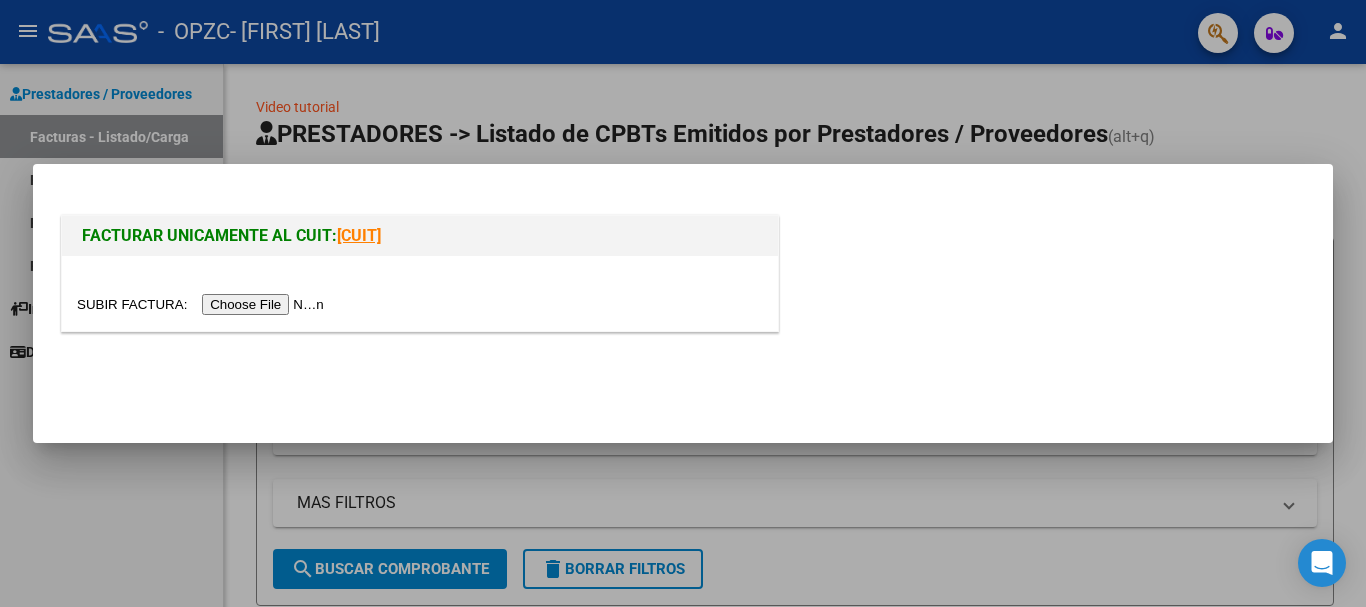 click at bounding box center [203, 304] 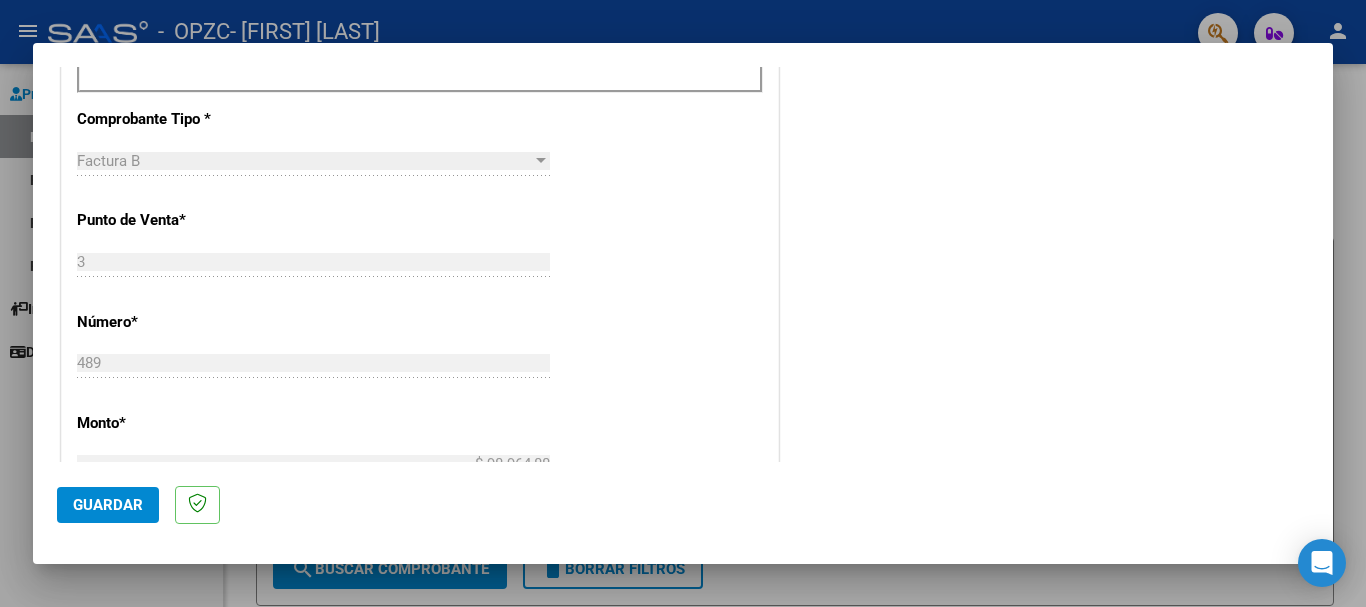 scroll, scrollTop: 556, scrollLeft: 0, axis: vertical 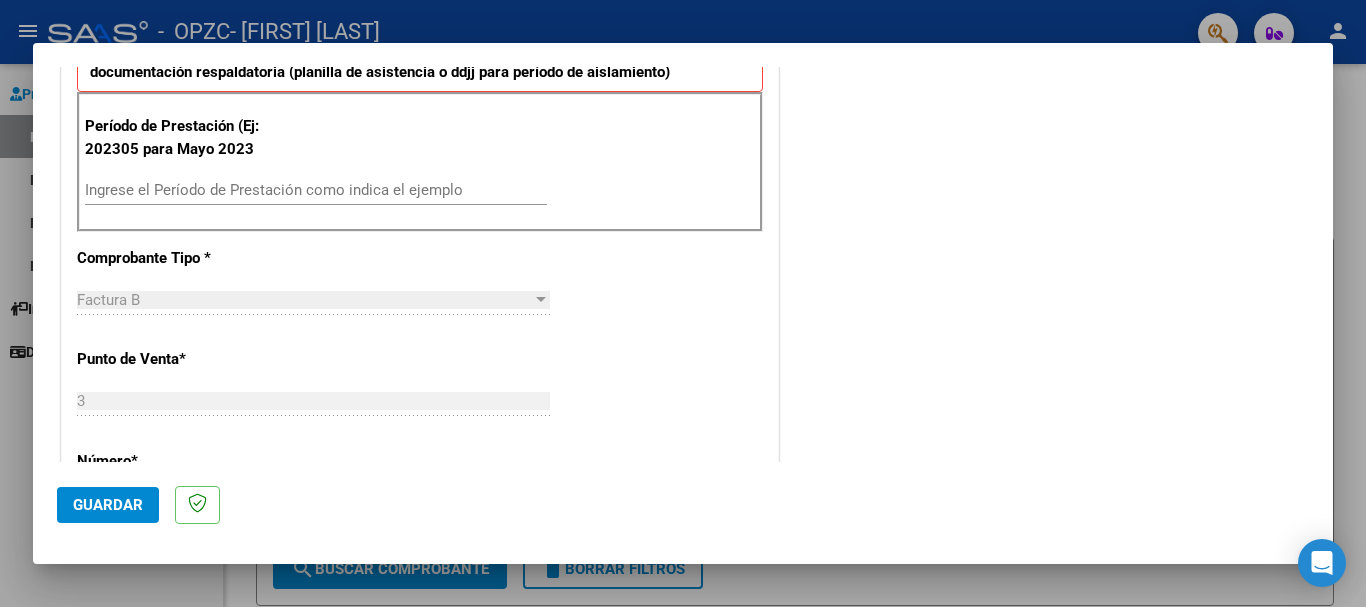 click on "Ingrese el Período de Prestación como indica el ejemplo" at bounding box center [316, 190] 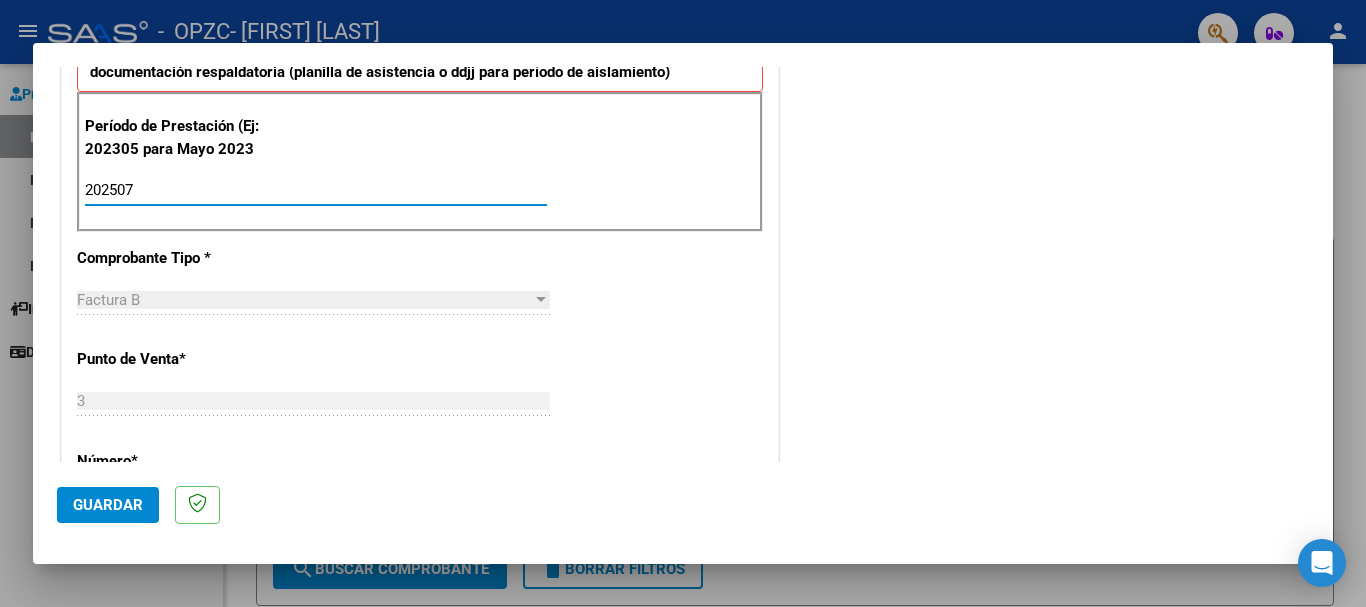 type on "202507" 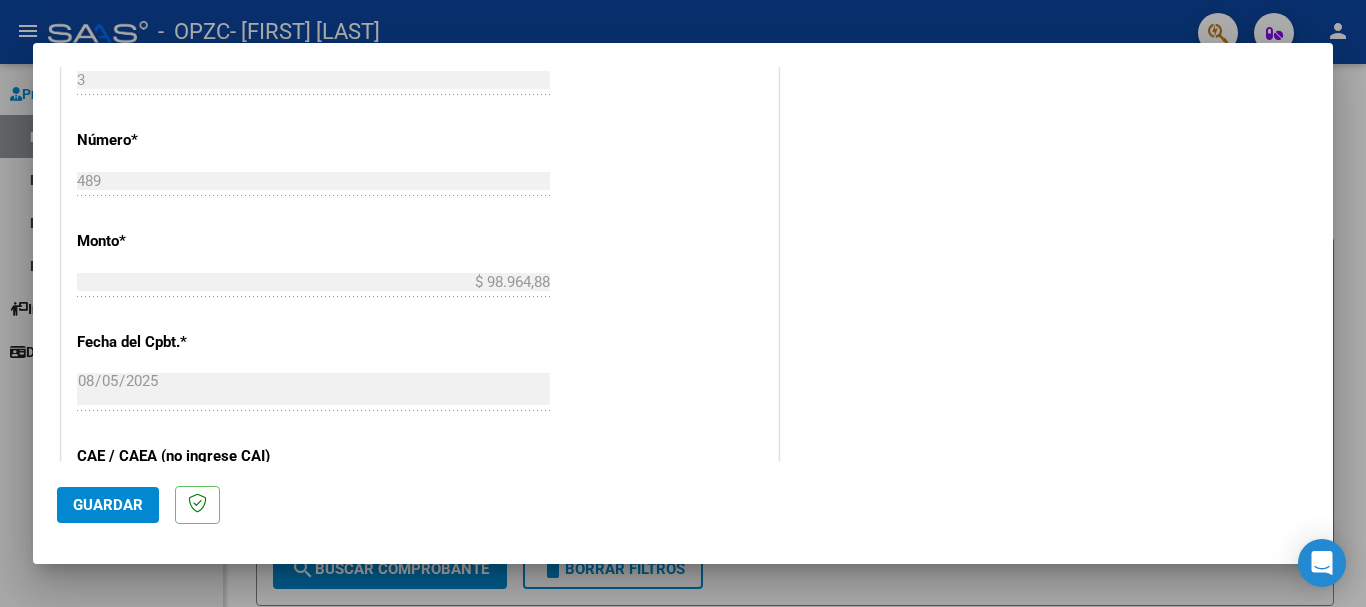 scroll, scrollTop: 1327, scrollLeft: 0, axis: vertical 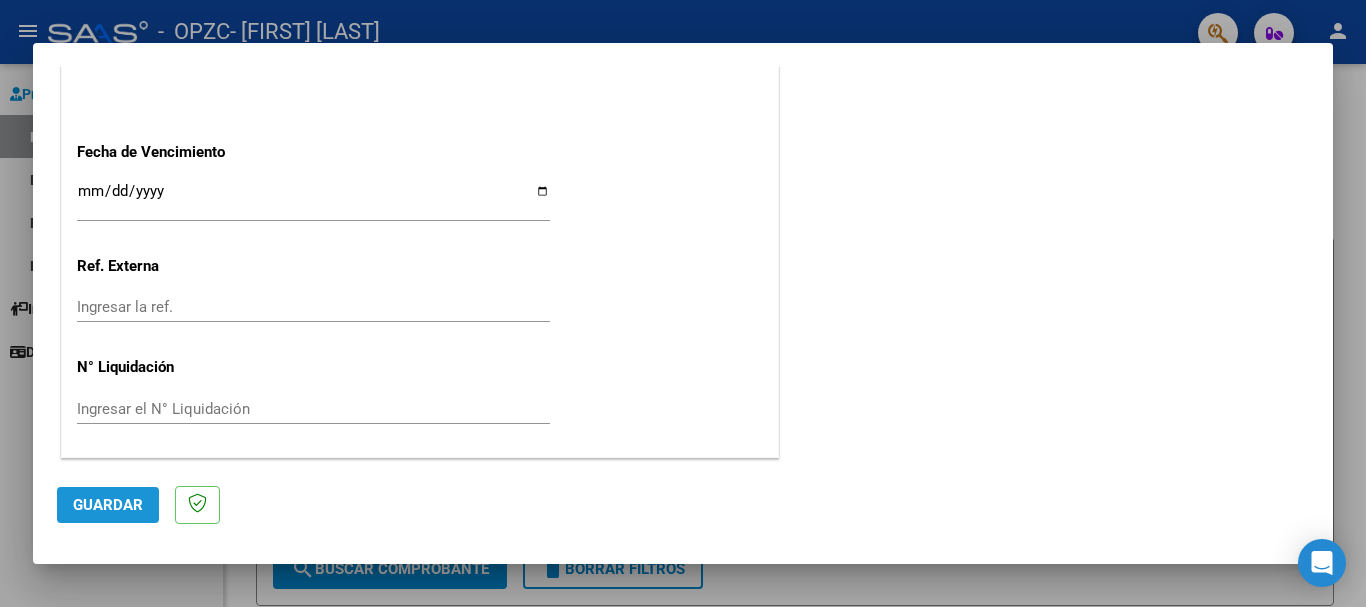 click on "Guardar" 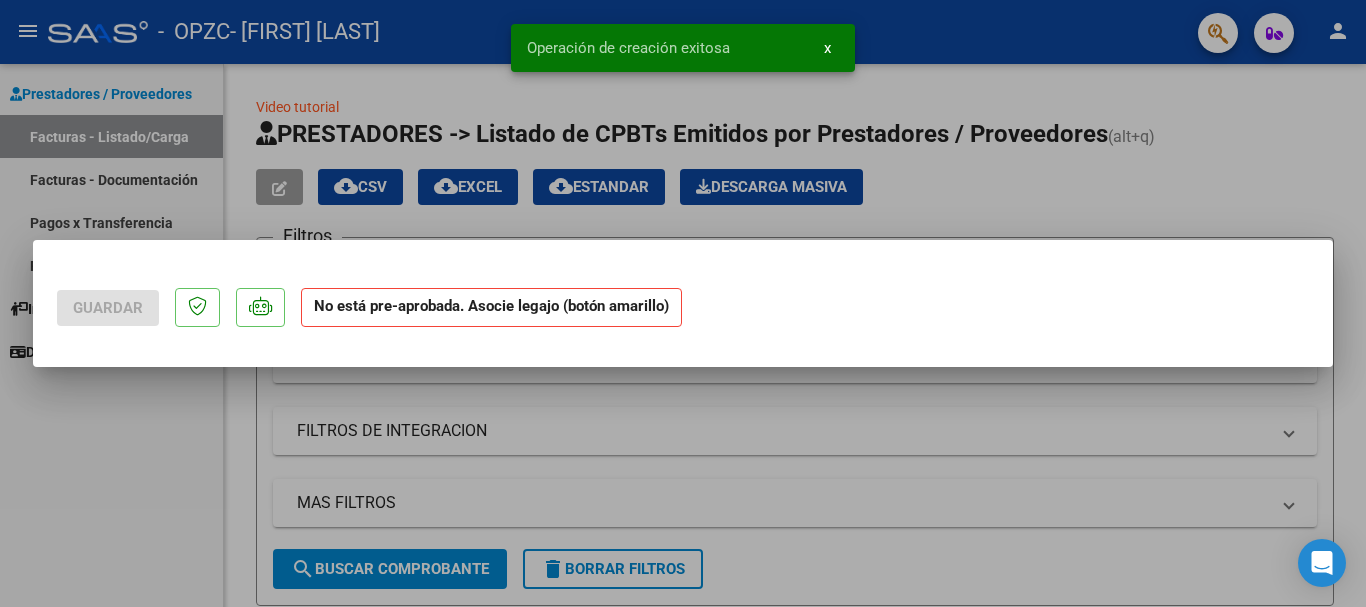 scroll, scrollTop: 0, scrollLeft: 0, axis: both 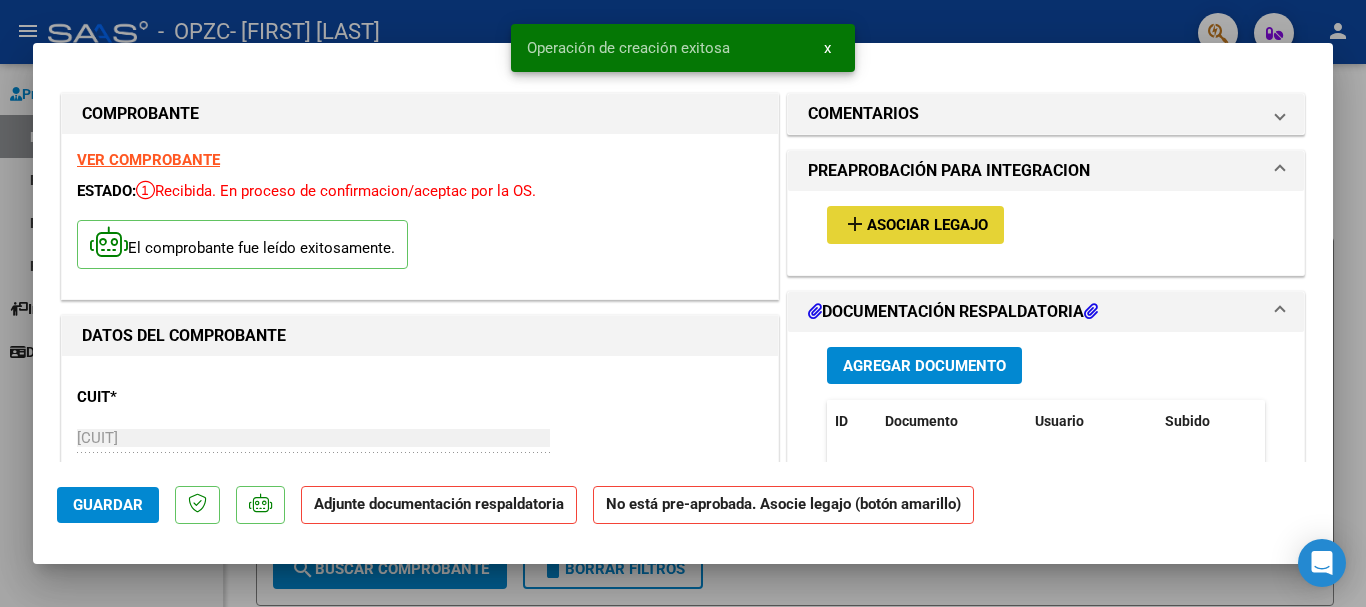 click on "Asociar Legajo" at bounding box center (927, 226) 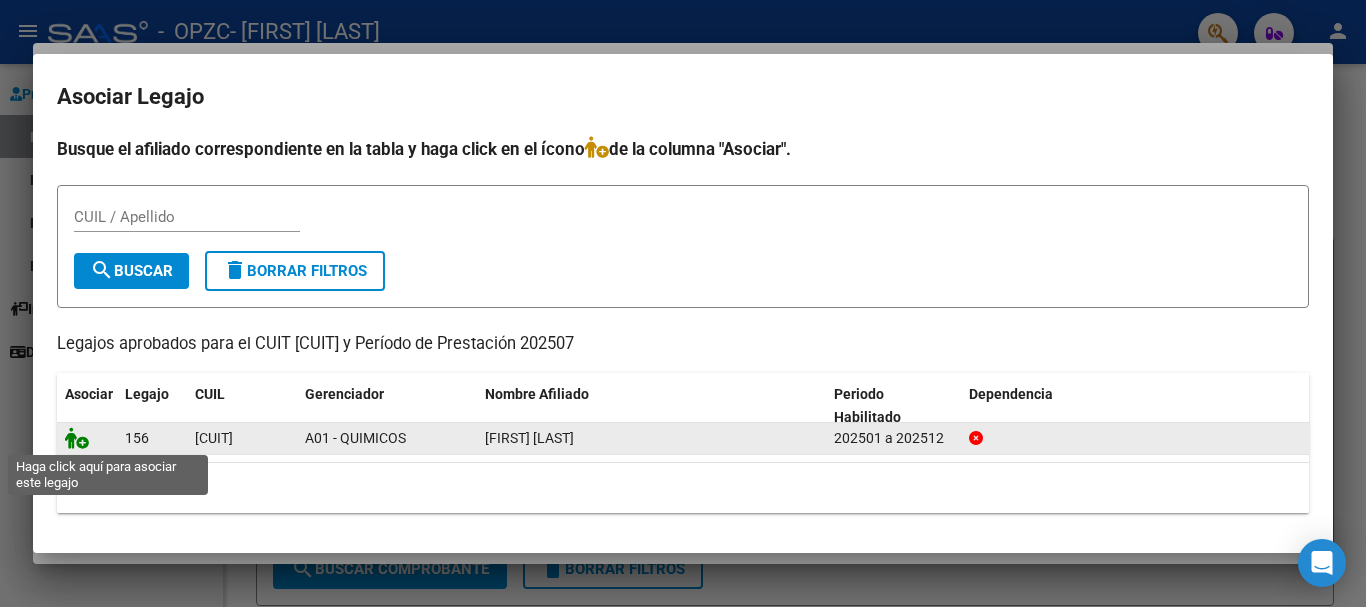 click 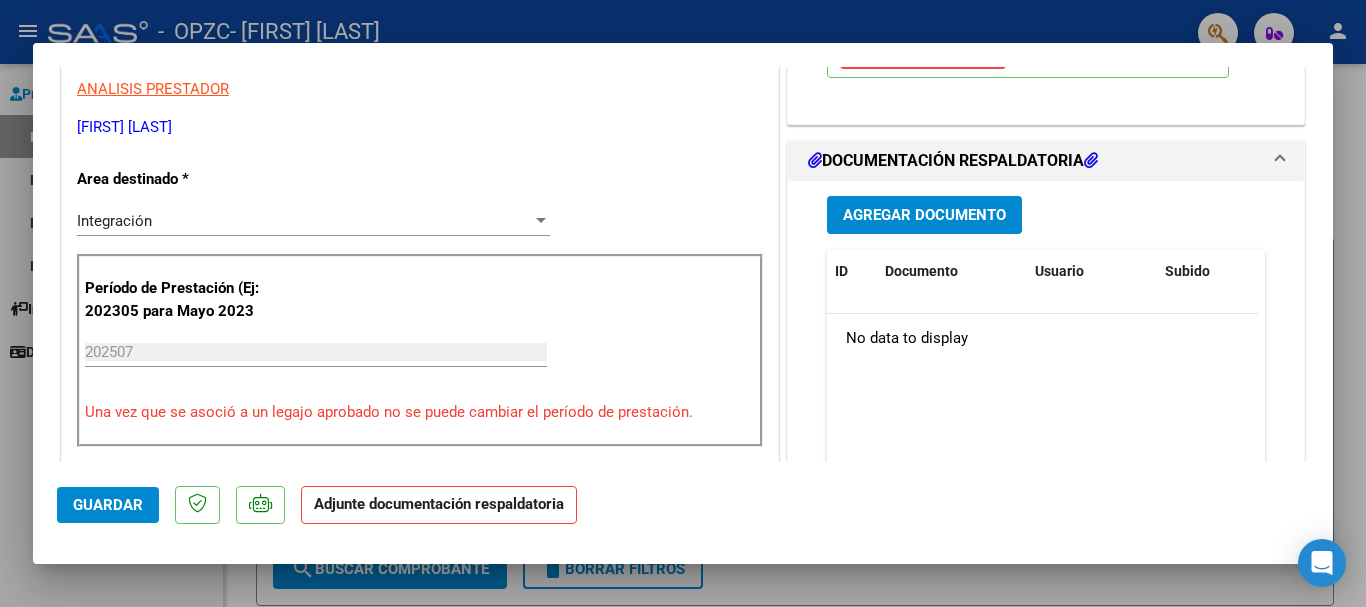 scroll, scrollTop: 438, scrollLeft: 0, axis: vertical 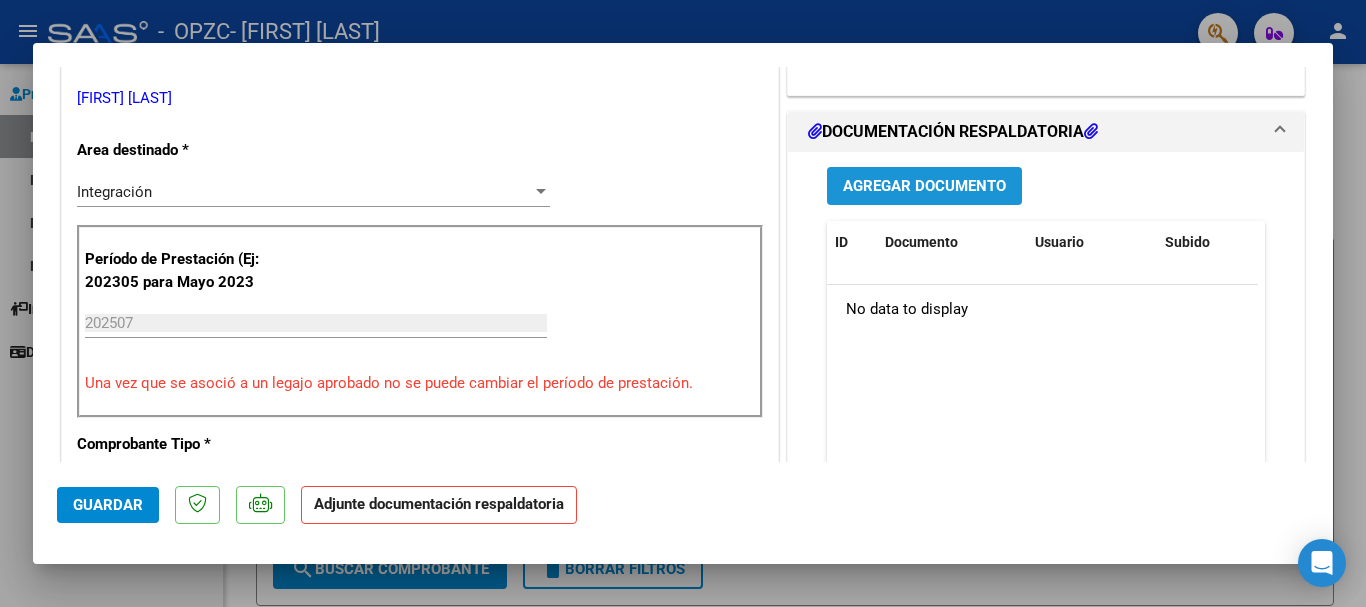 click on "Agregar Documento" at bounding box center (924, 187) 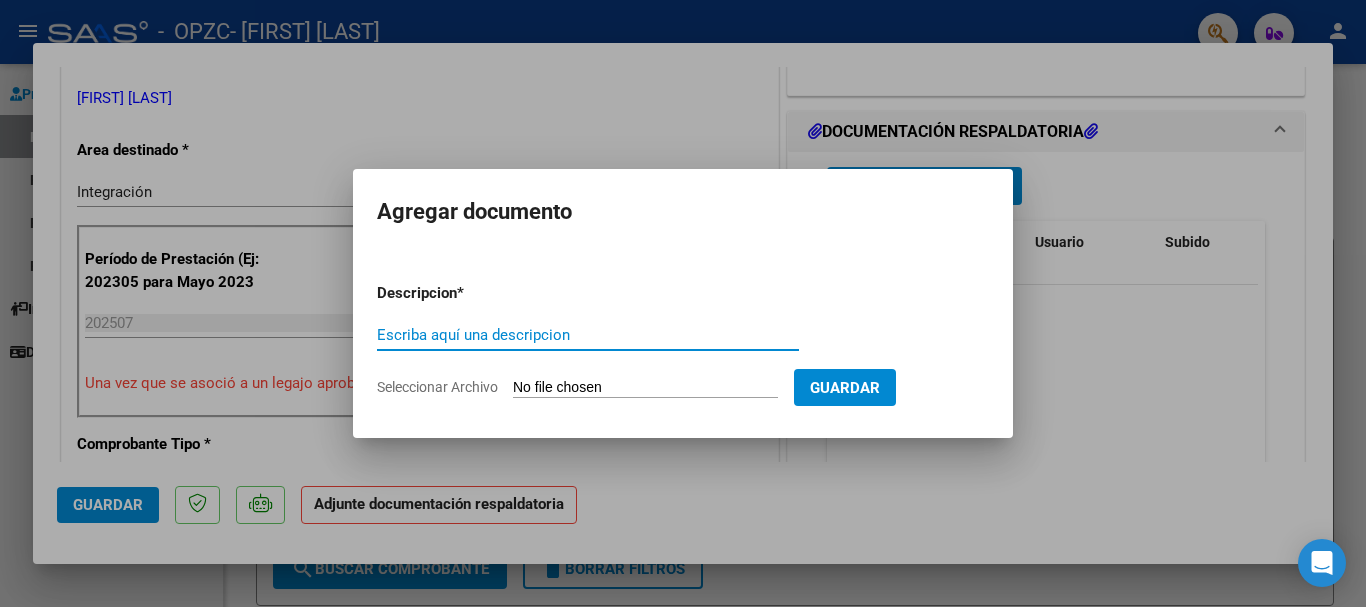 click on "Escriba aquí una descripcion" at bounding box center (588, 335) 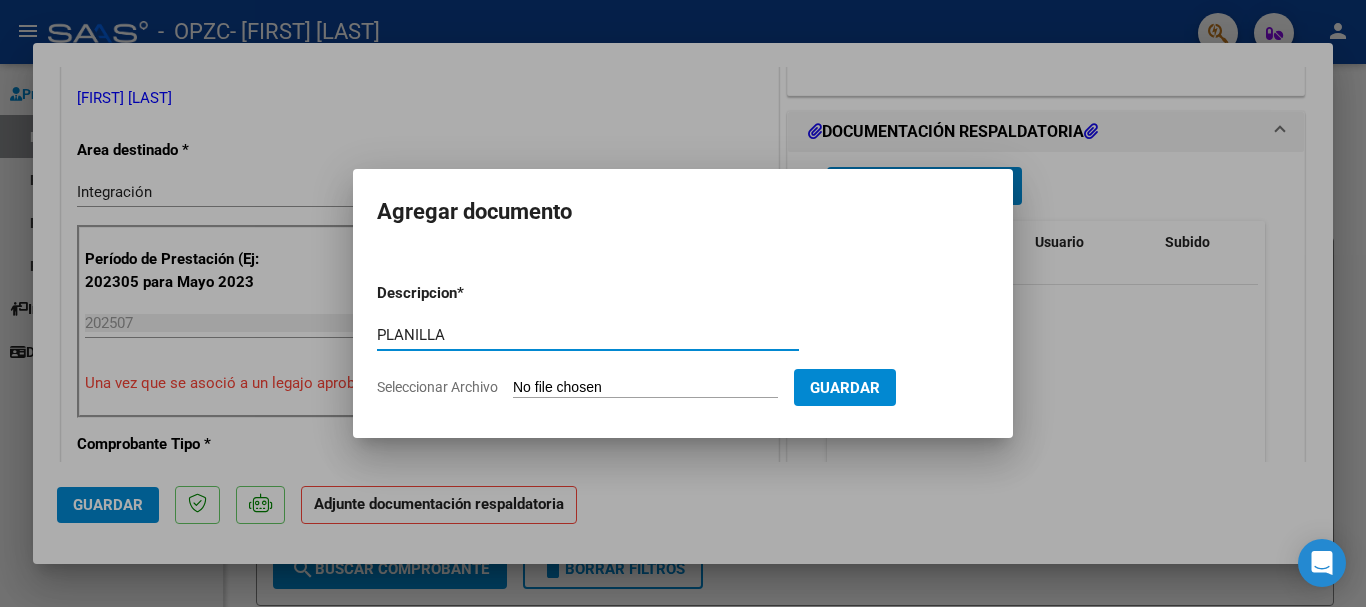 type on "PLANILLA" 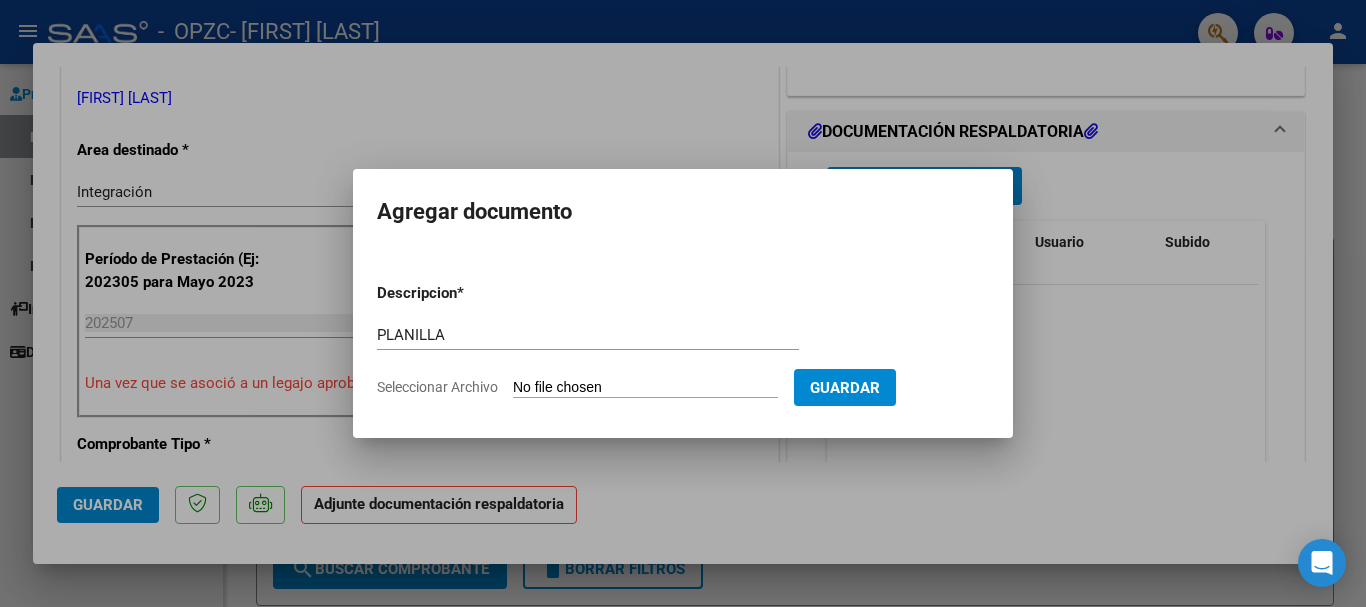click on "Seleccionar Archivo" at bounding box center (645, 388) 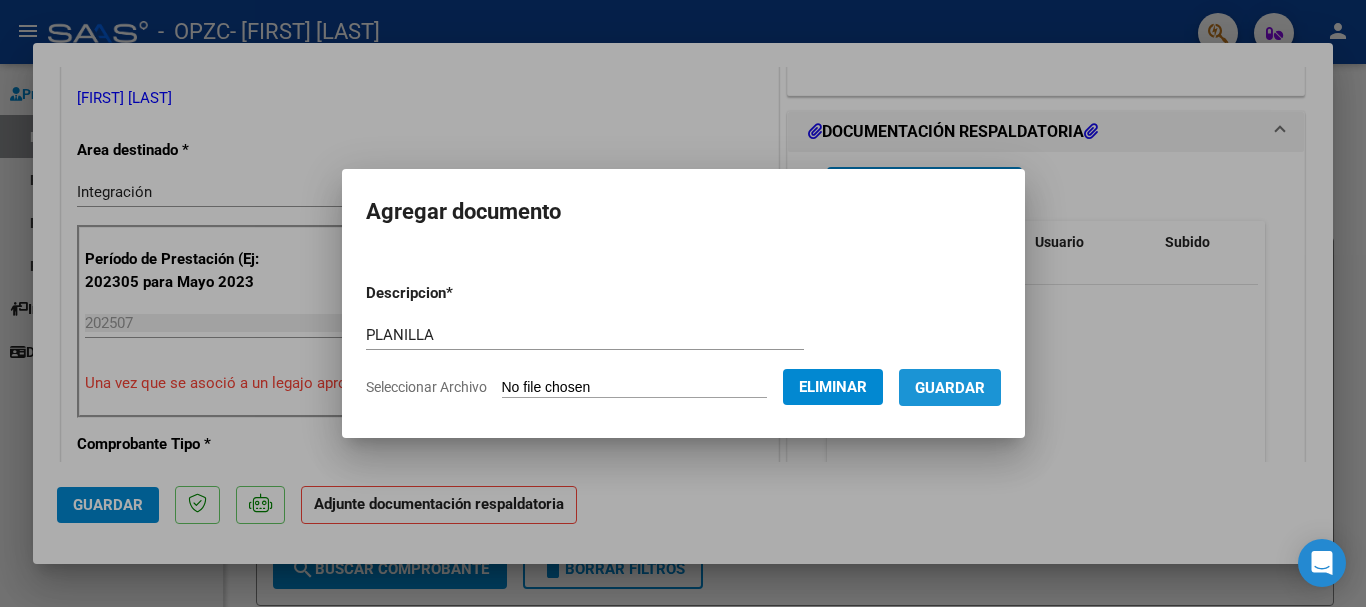 click on "Guardar" at bounding box center [950, 388] 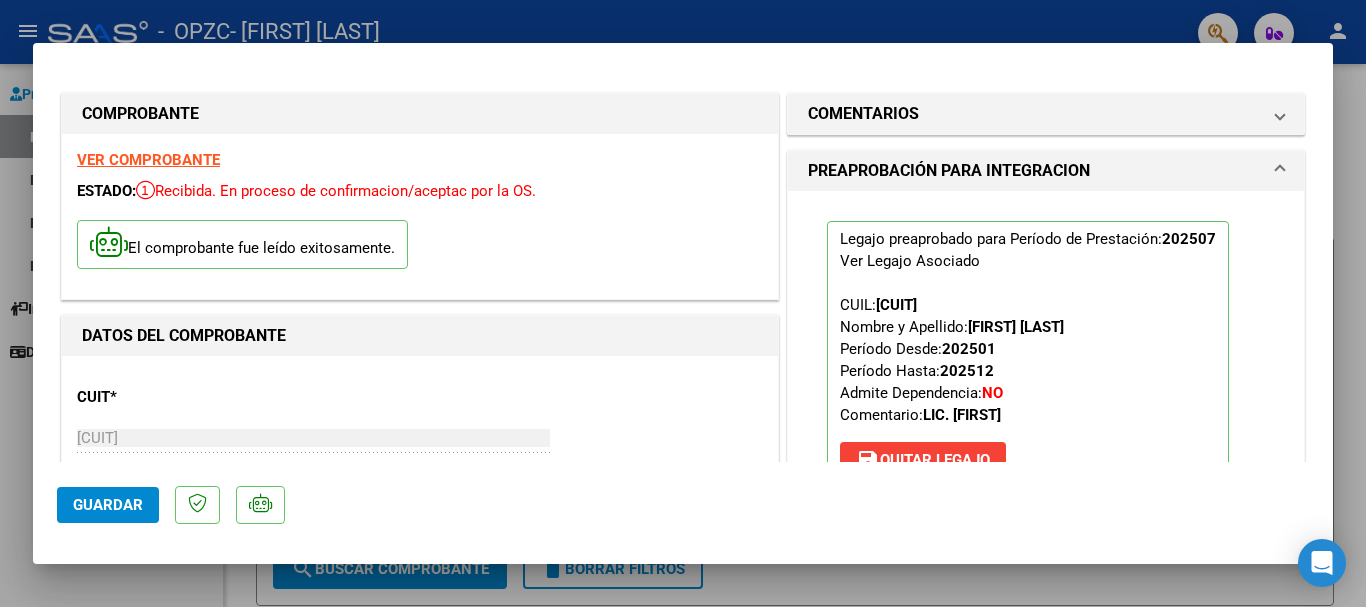 scroll, scrollTop: 1395, scrollLeft: 0, axis: vertical 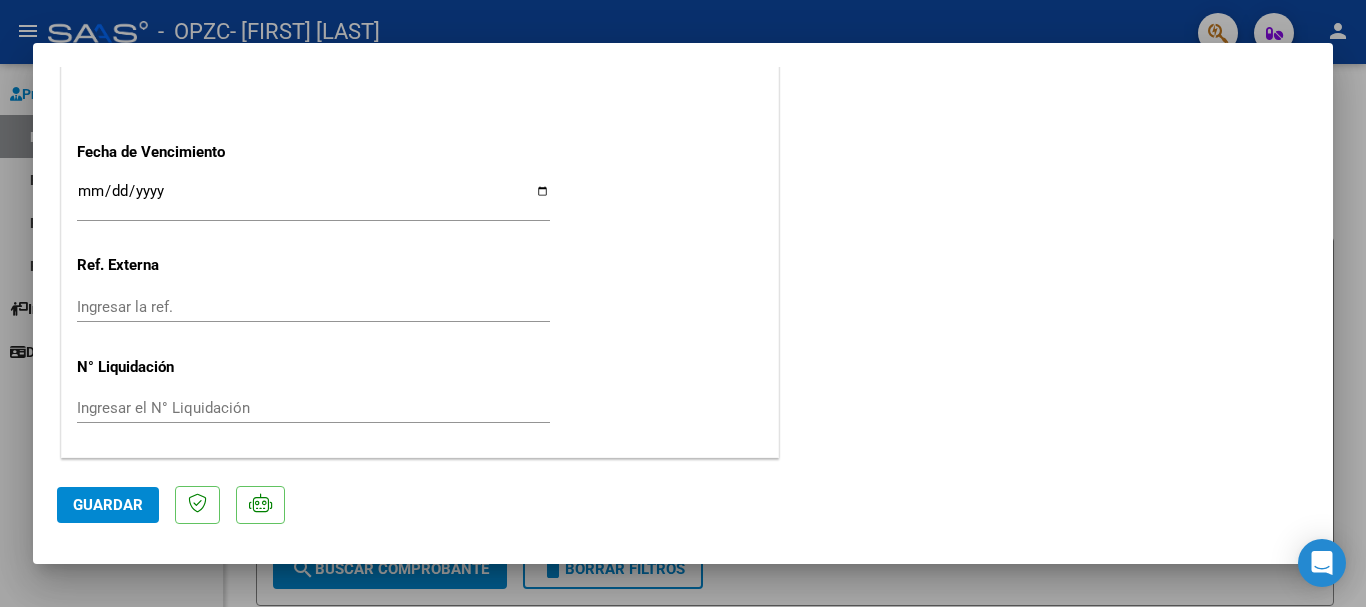 click on "Guardar" 